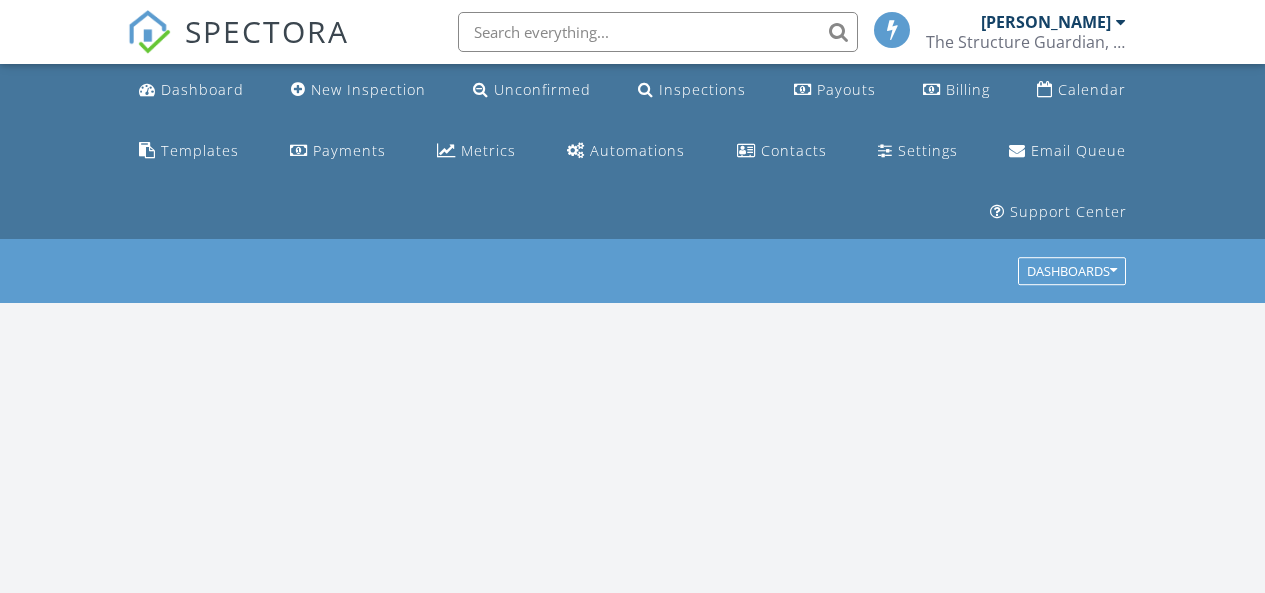 scroll, scrollTop: 0, scrollLeft: 0, axis: both 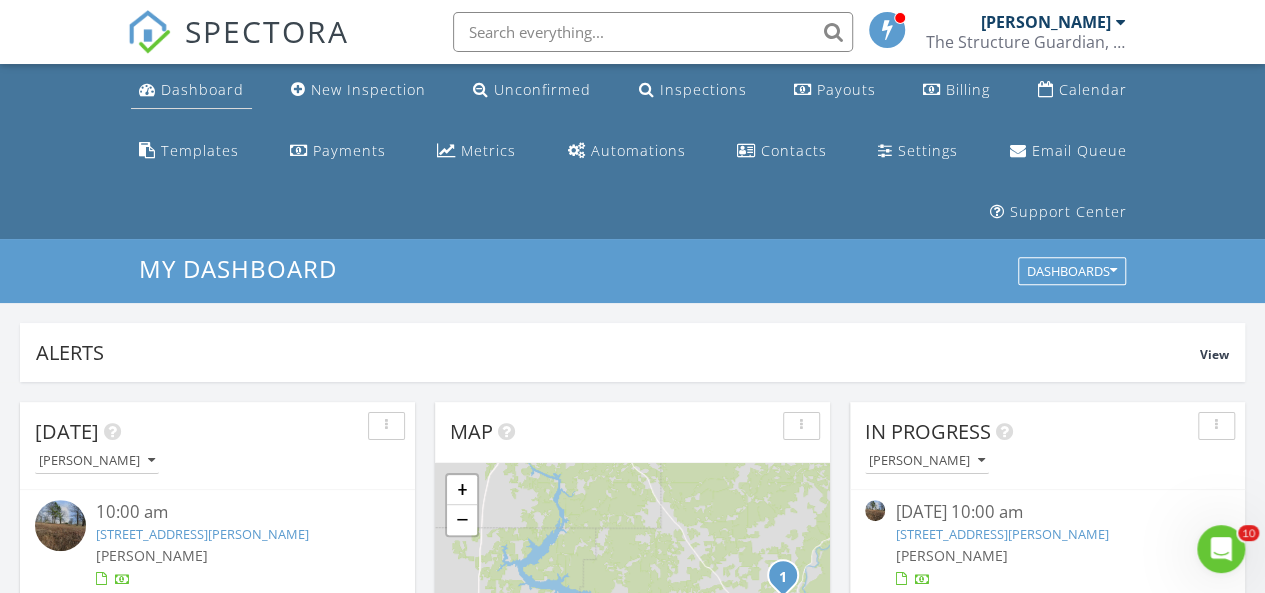 click on "Dashboard" at bounding box center [202, 89] 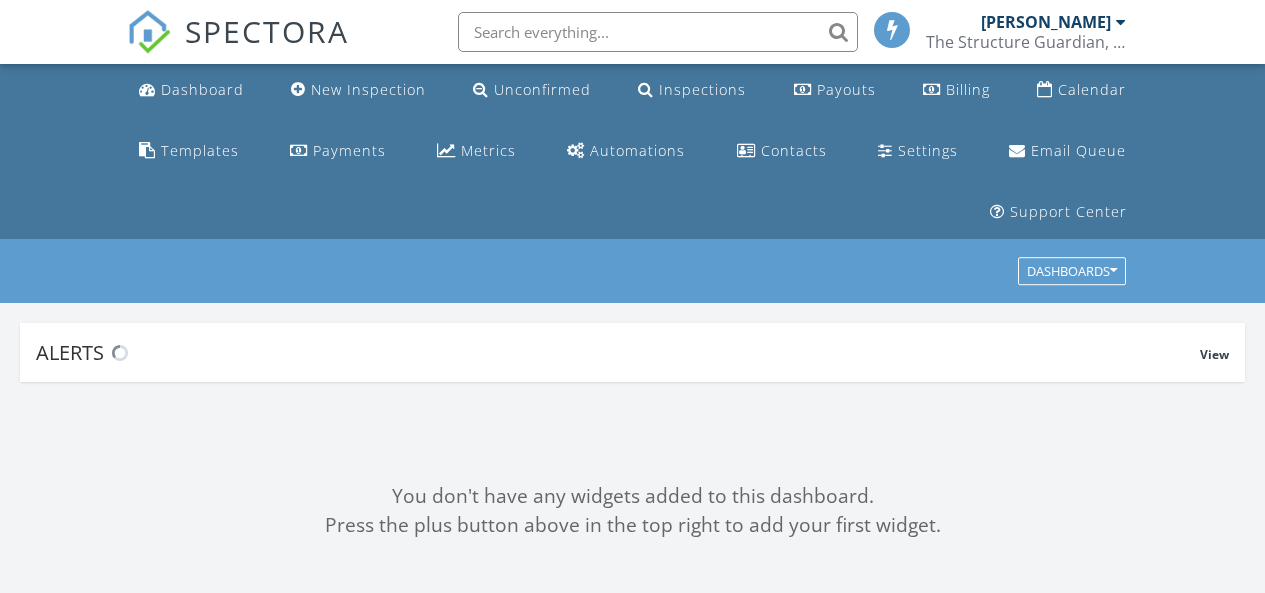 scroll, scrollTop: 0, scrollLeft: 0, axis: both 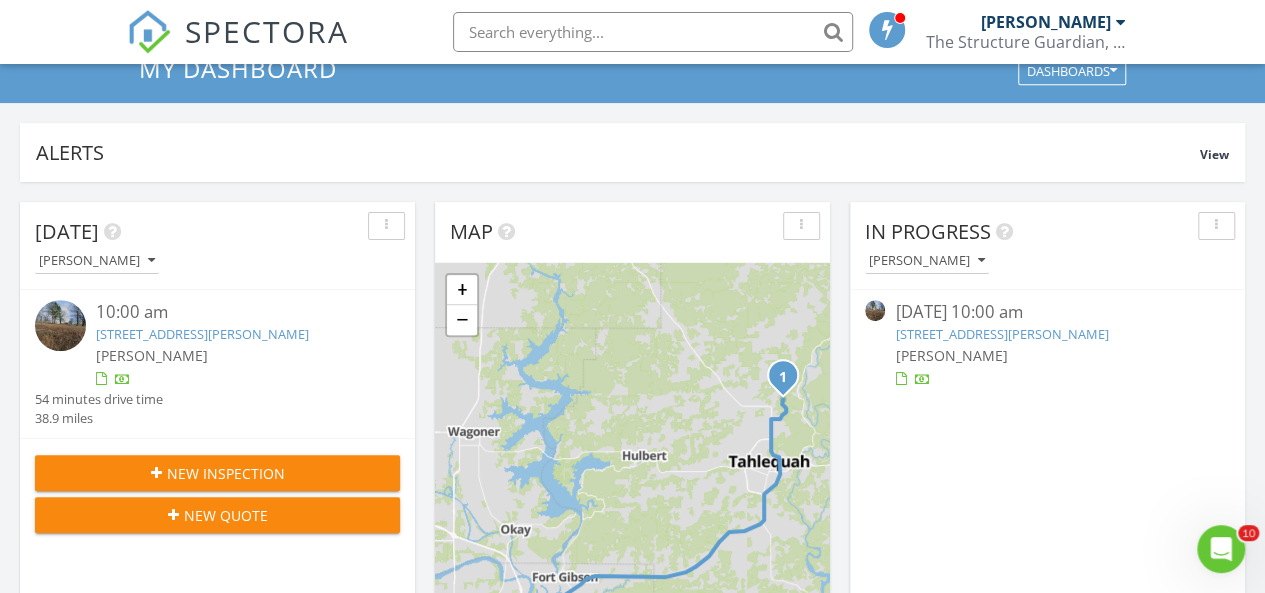 click at bounding box center (900, 379) 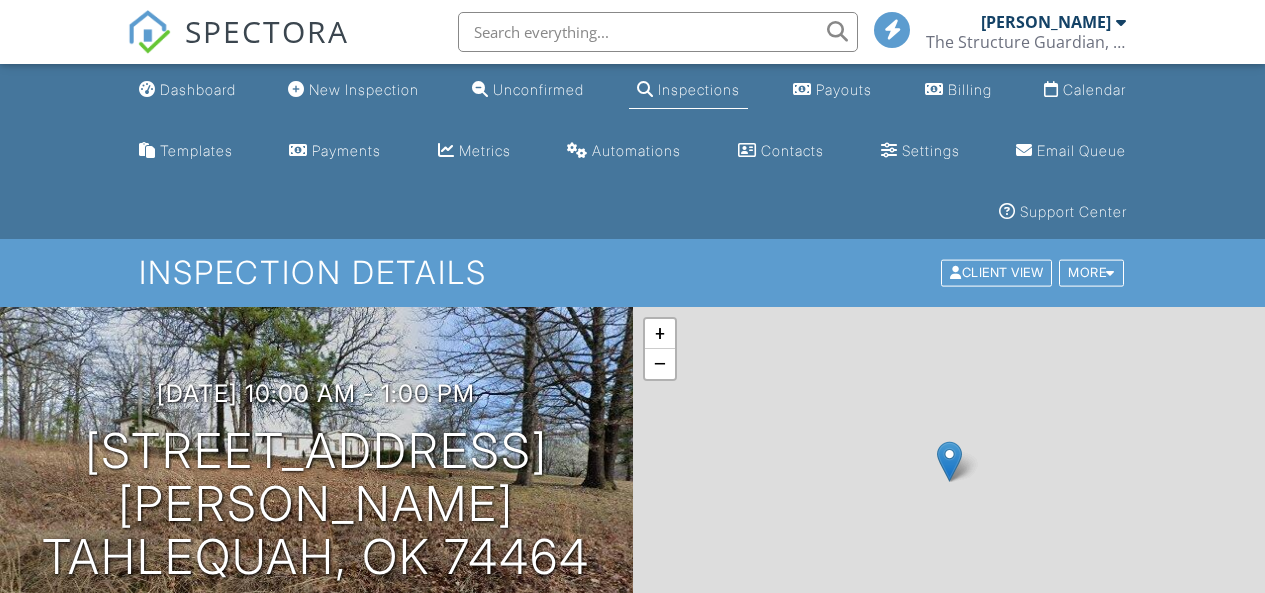 scroll, scrollTop: 0, scrollLeft: 0, axis: both 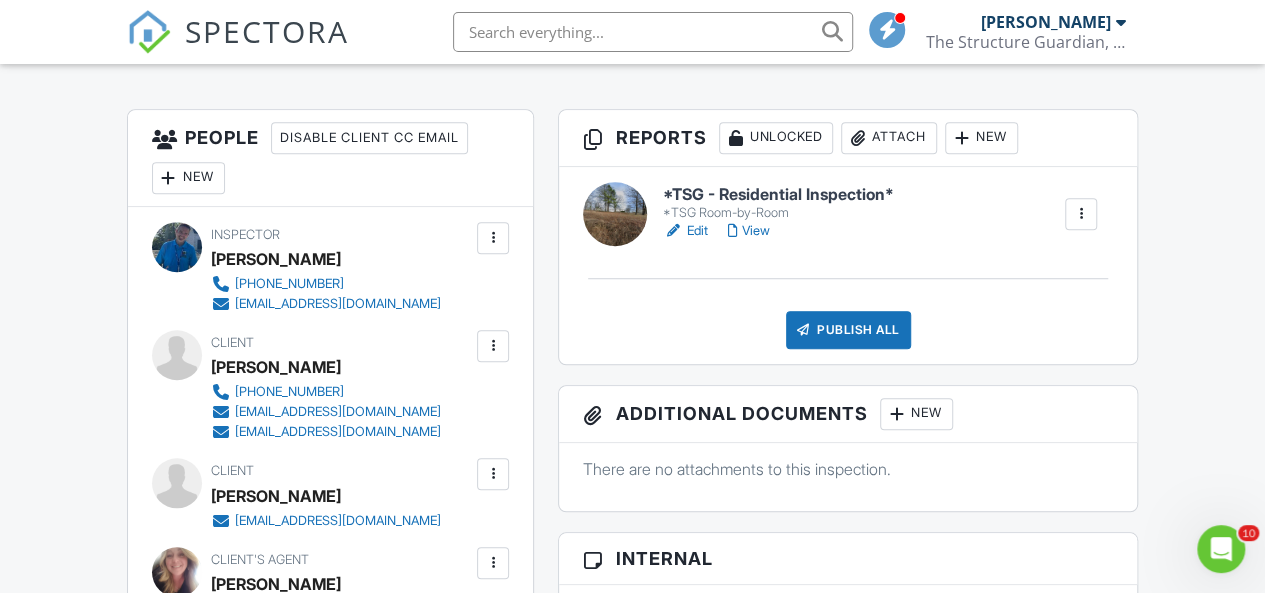 click on "Edit" at bounding box center [685, 231] 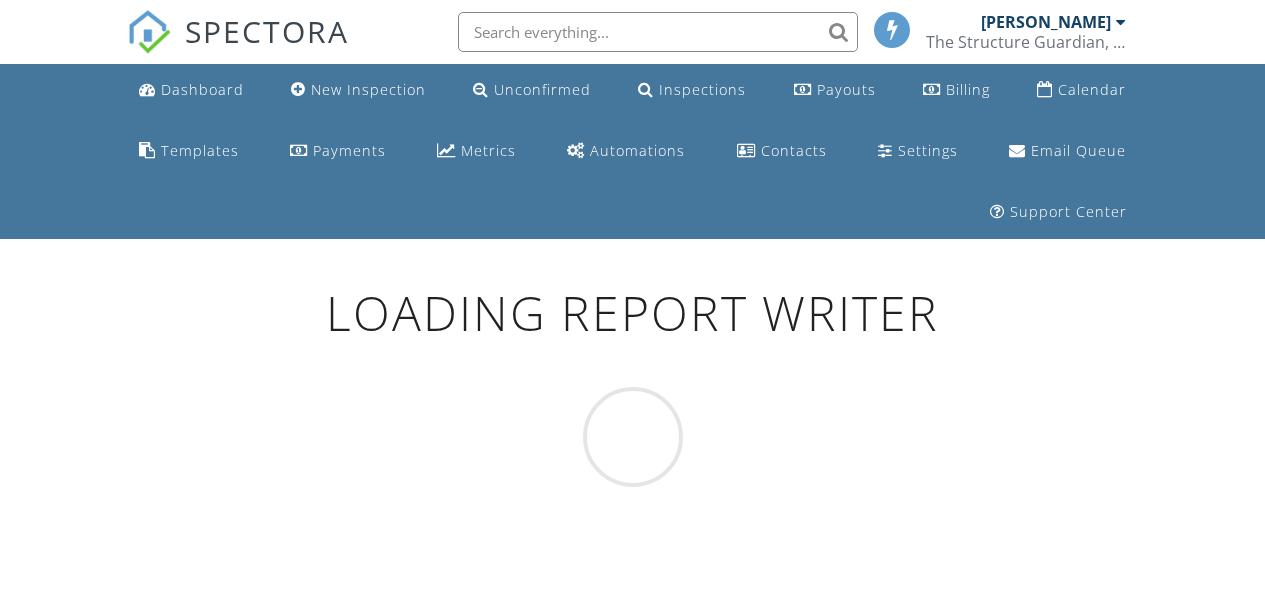 scroll, scrollTop: 0, scrollLeft: 0, axis: both 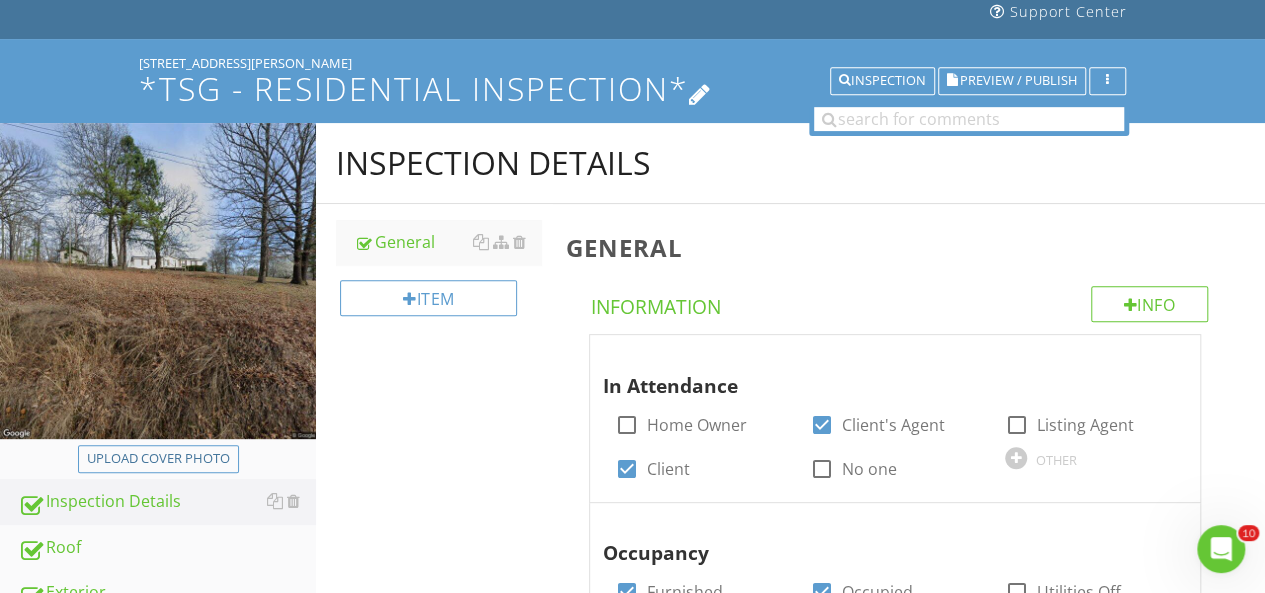click on "*TSG - Residential Inspection*" at bounding box center (632, 88) 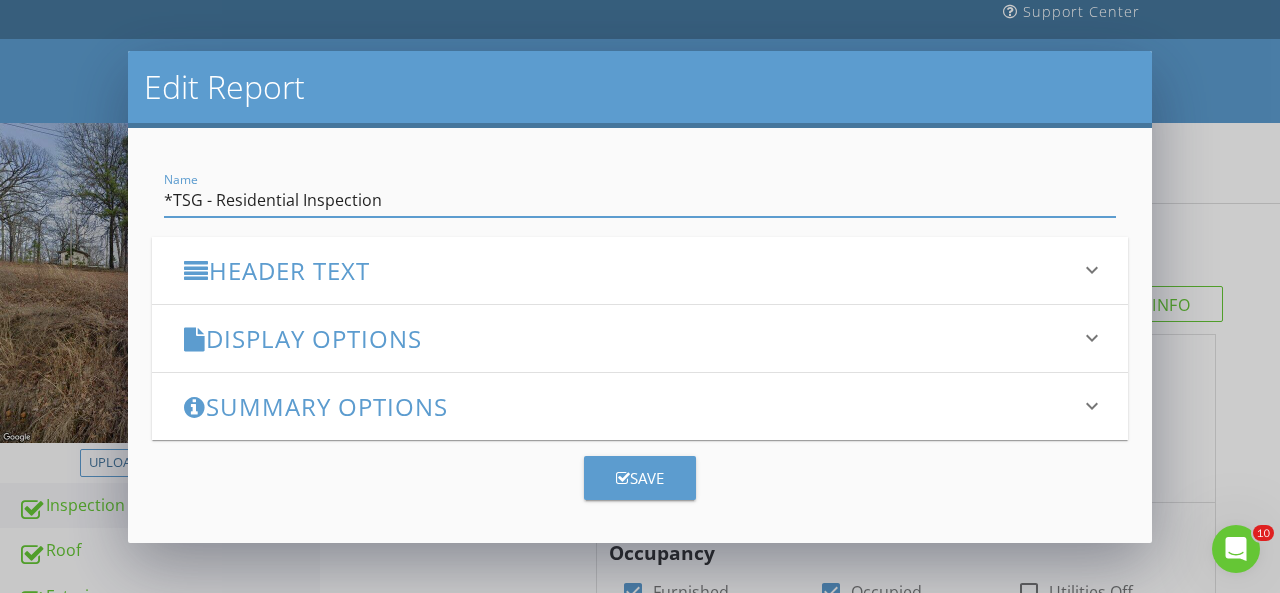 click on "*TSG - Residential Inspection" at bounding box center [640, 200] 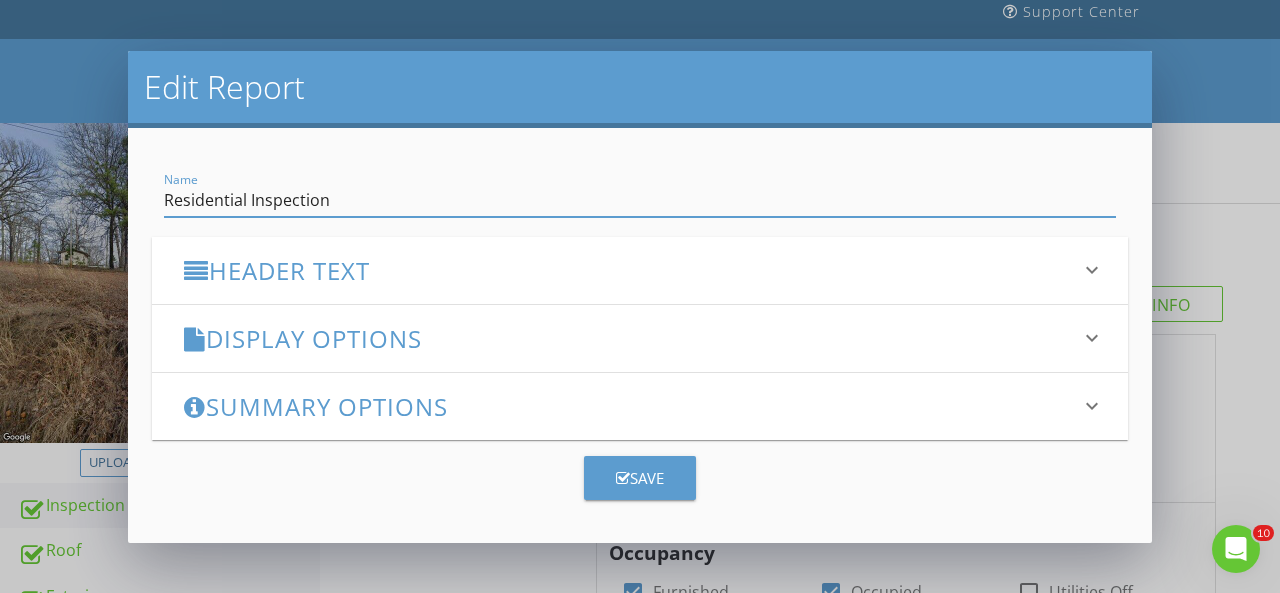 type on "Residential Inspection" 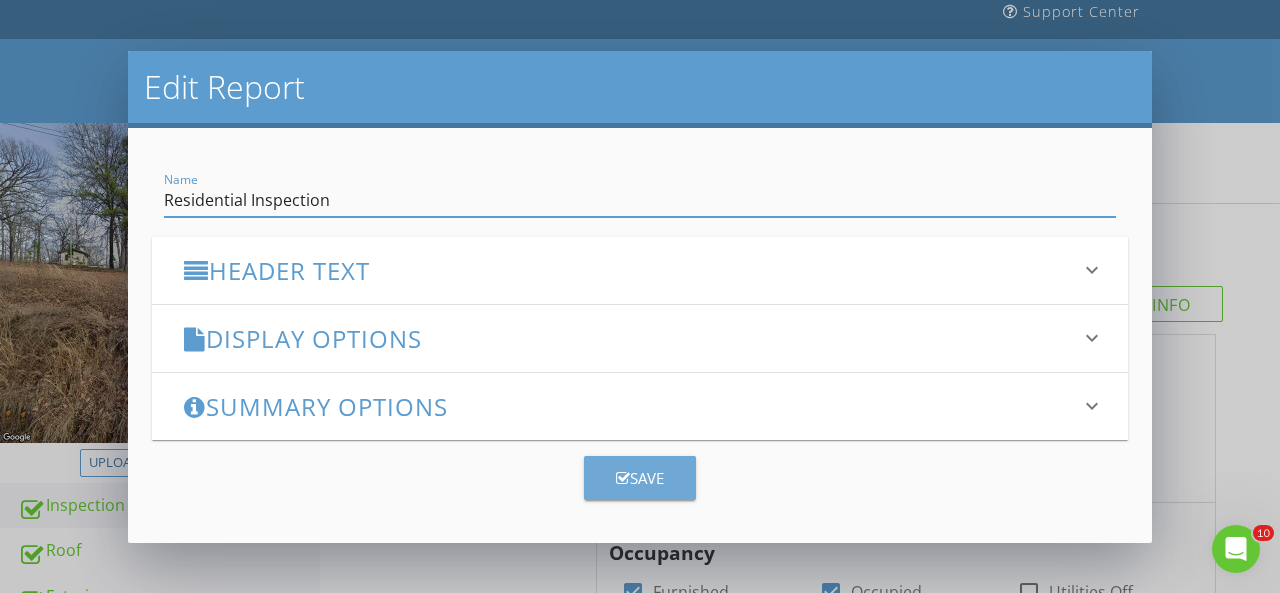 click at bounding box center [623, 478] 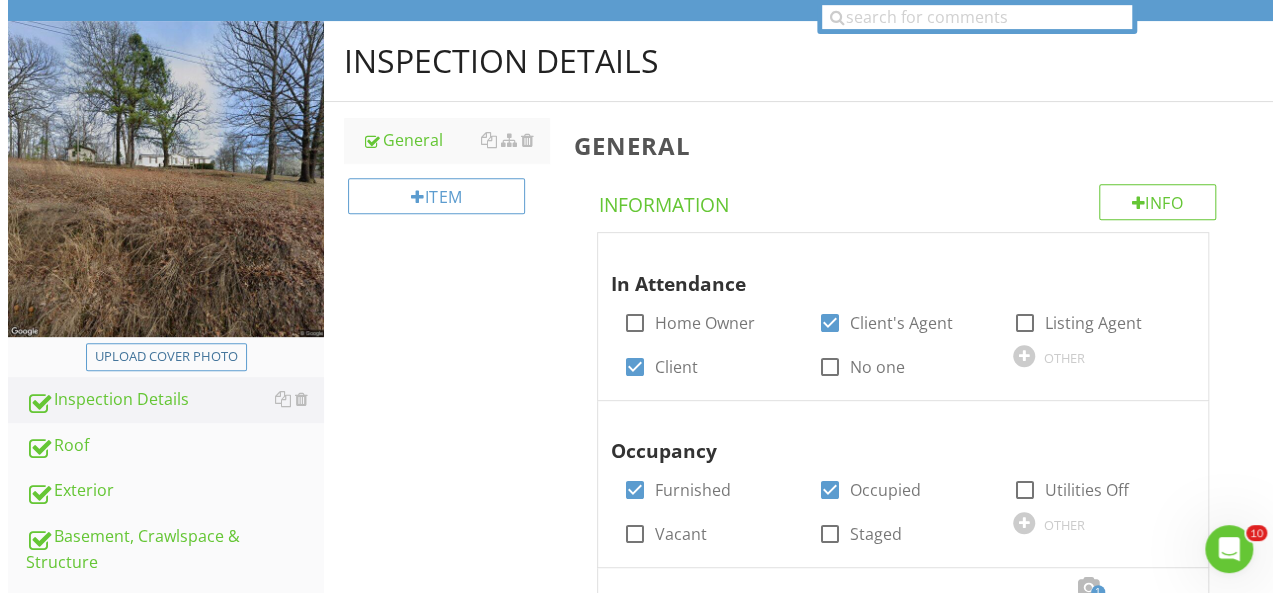 scroll, scrollTop: 200, scrollLeft: 0, axis: vertical 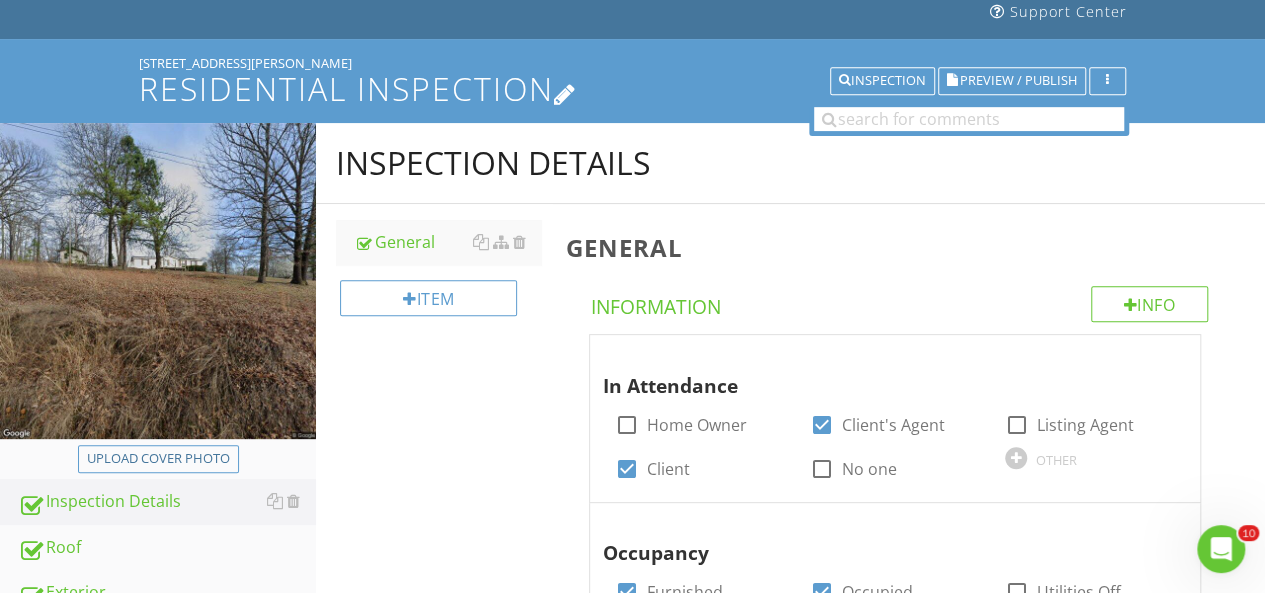 click on "Residential Inspection" at bounding box center (632, 88) 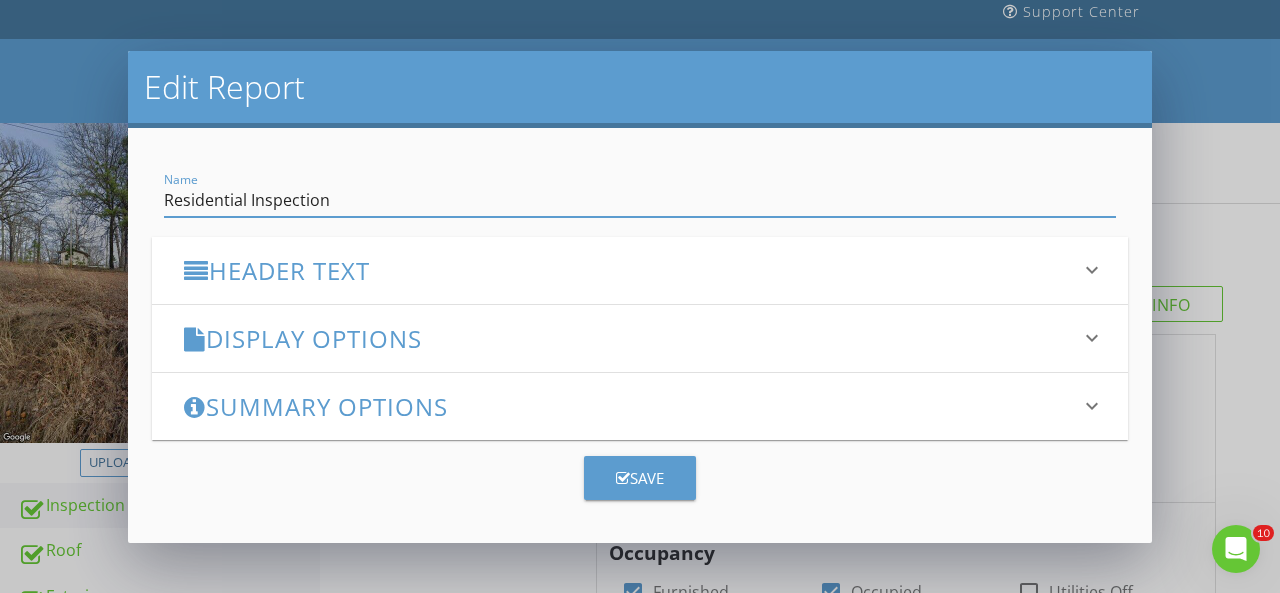click on "Header Text" at bounding box center [628, 270] 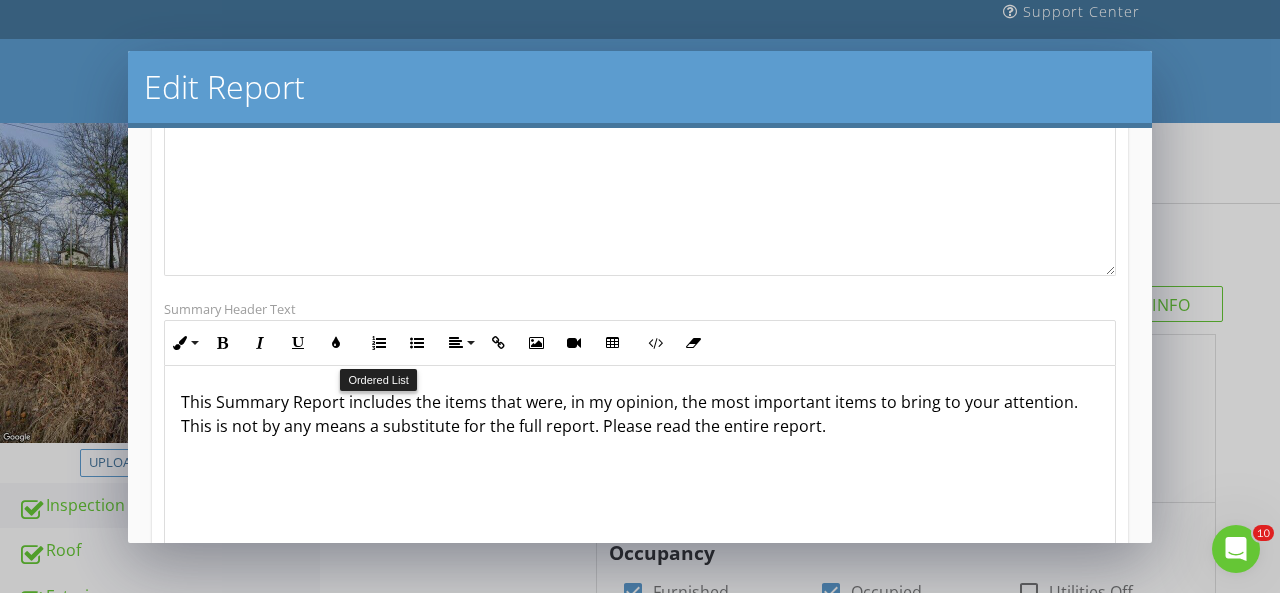 scroll, scrollTop: 400, scrollLeft: 0, axis: vertical 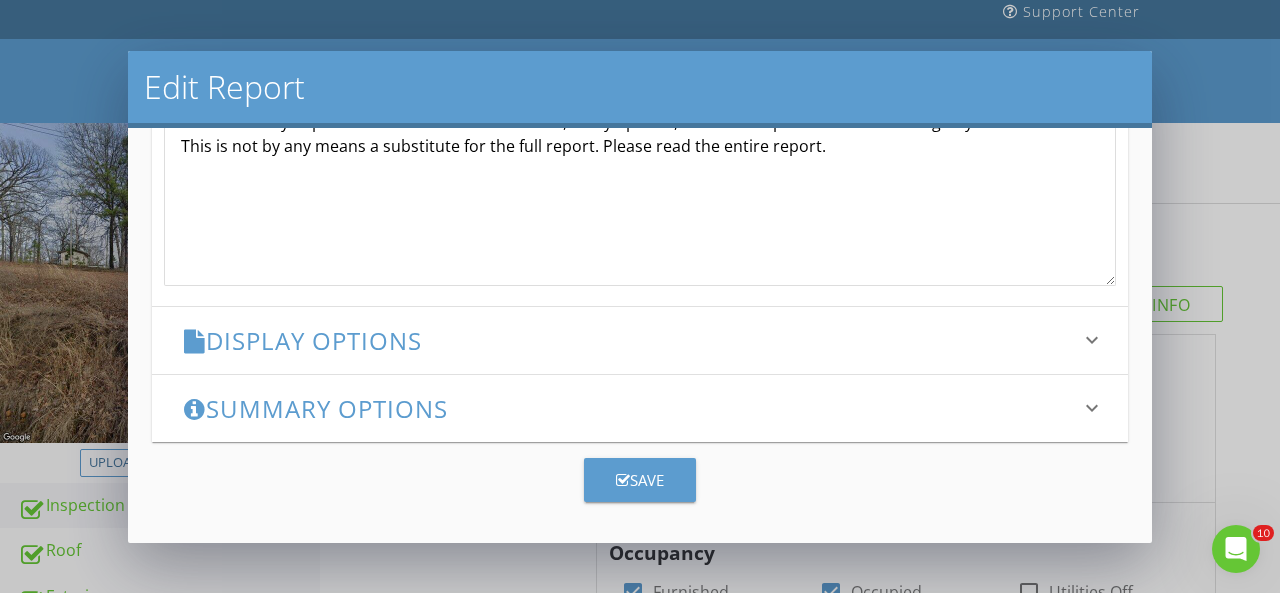 click on "Display Options" at bounding box center (628, 340) 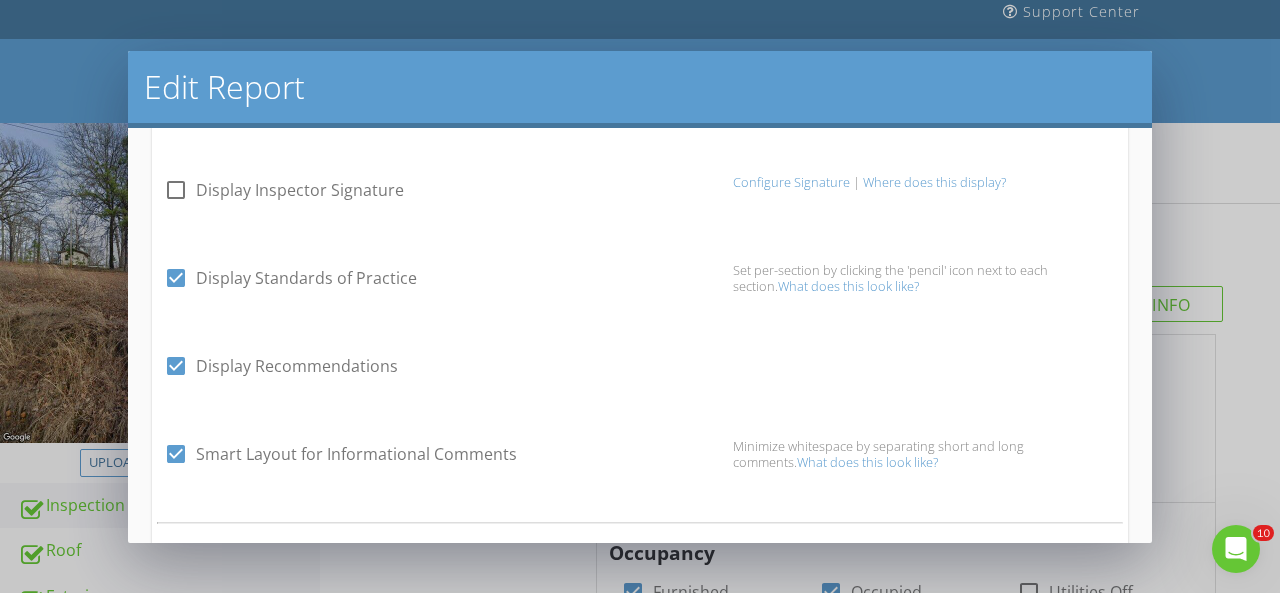 scroll, scrollTop: 378, scrollLeft: 0, axis: vertical 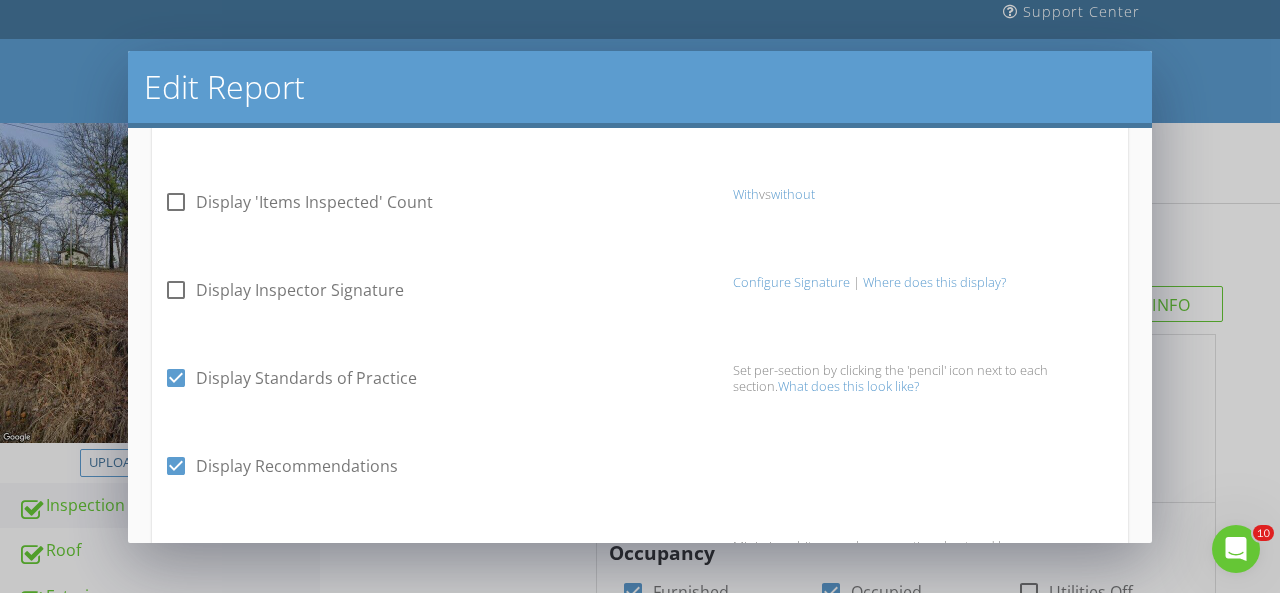 click at bounding box center [176, 202] 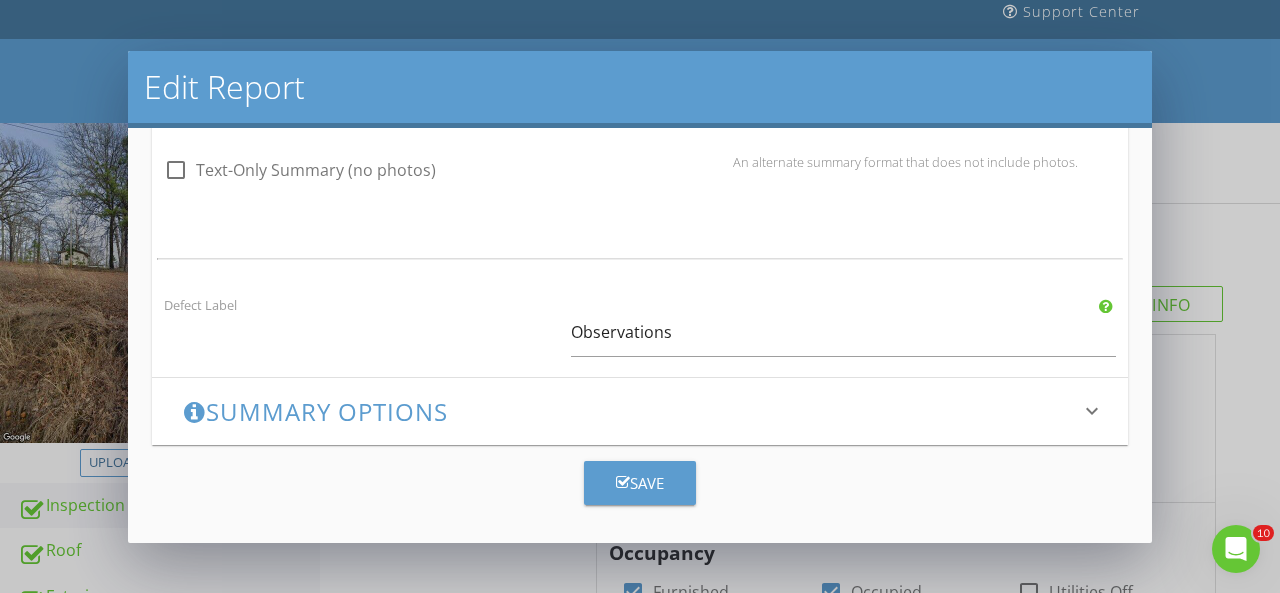 scroll, scrollTop: 1589, scrollLeft: 0, axis: vertical 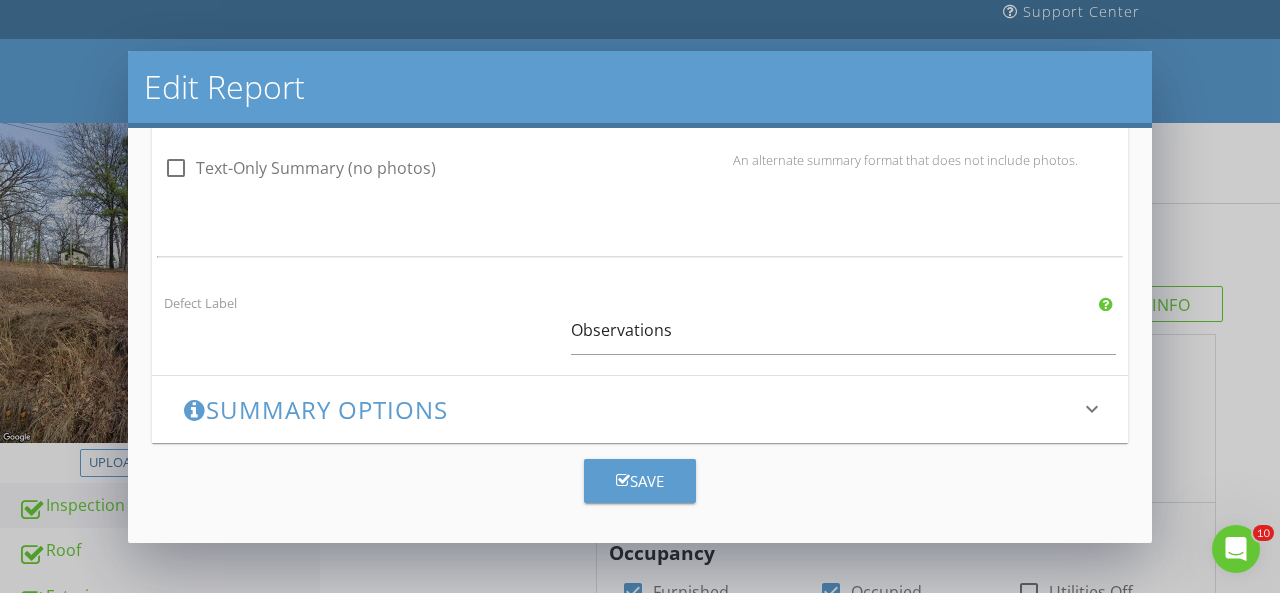 click on "Summary Options
keyboard_arrow_down" at bounding box center (640, 409) 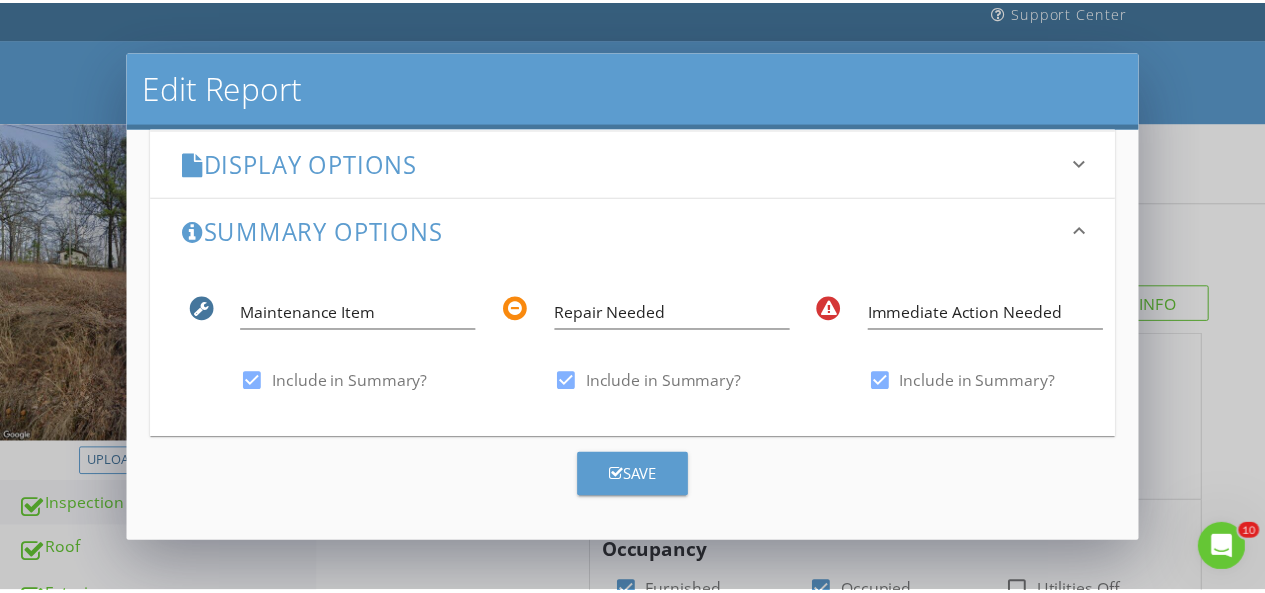 scroll, scrollTop: 192, scrollLeft: 0, axis: vertical 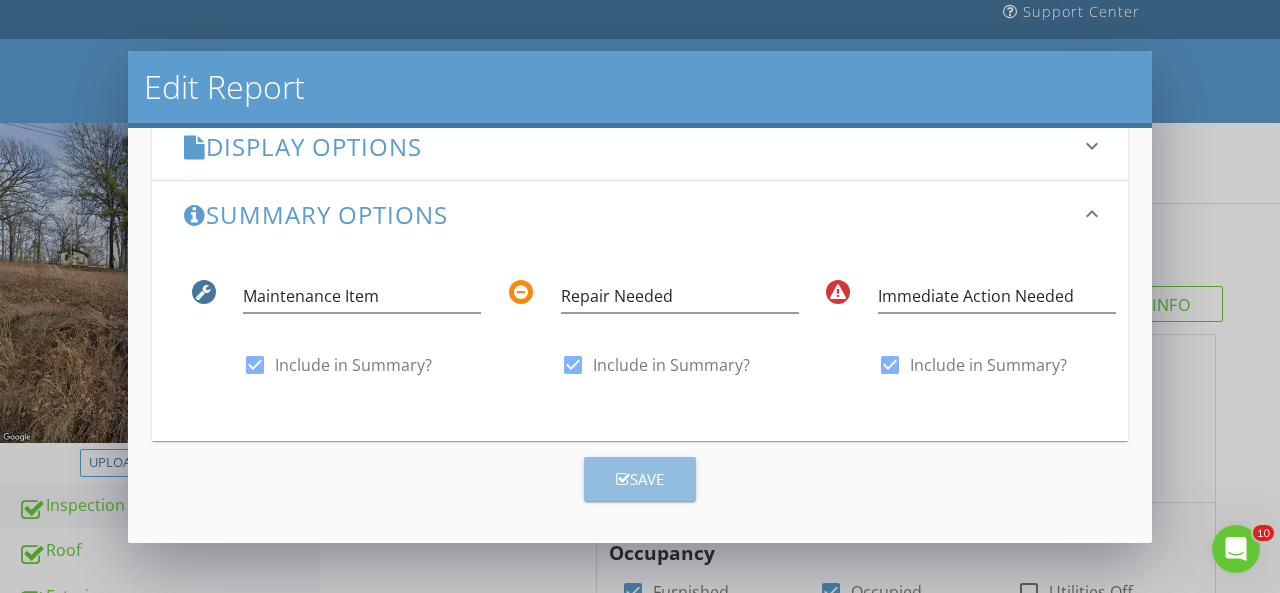 click on "Save" at bounding box center (640, 479) 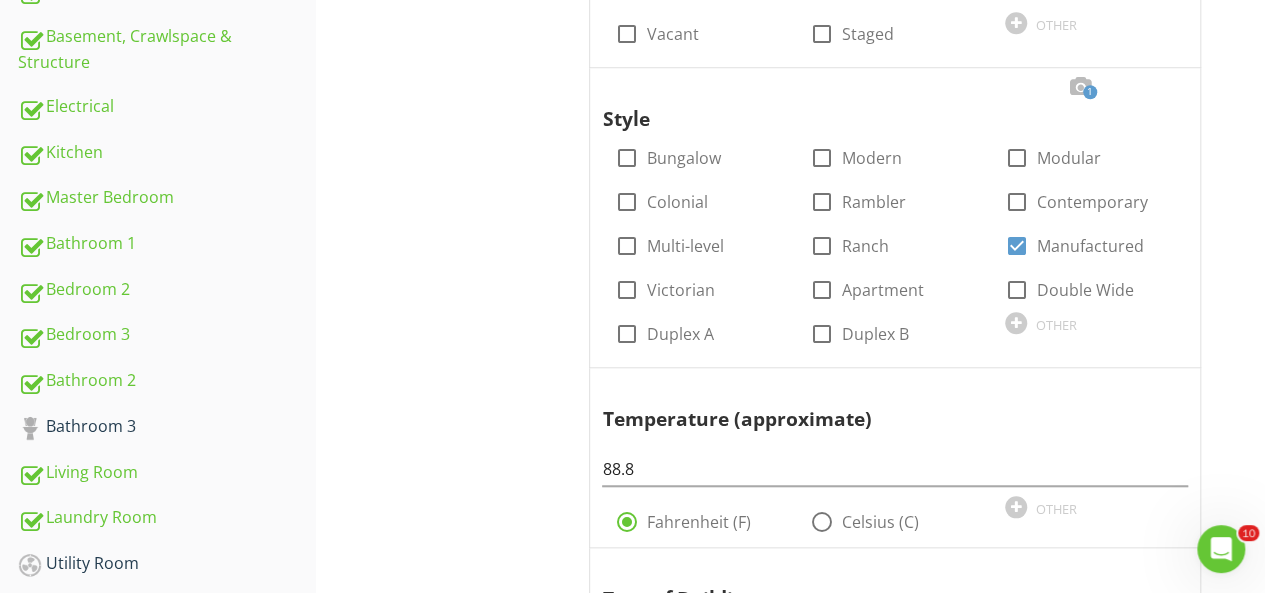 scroll, scrollTop: 900, scrollLeft: 0, axis: vertical 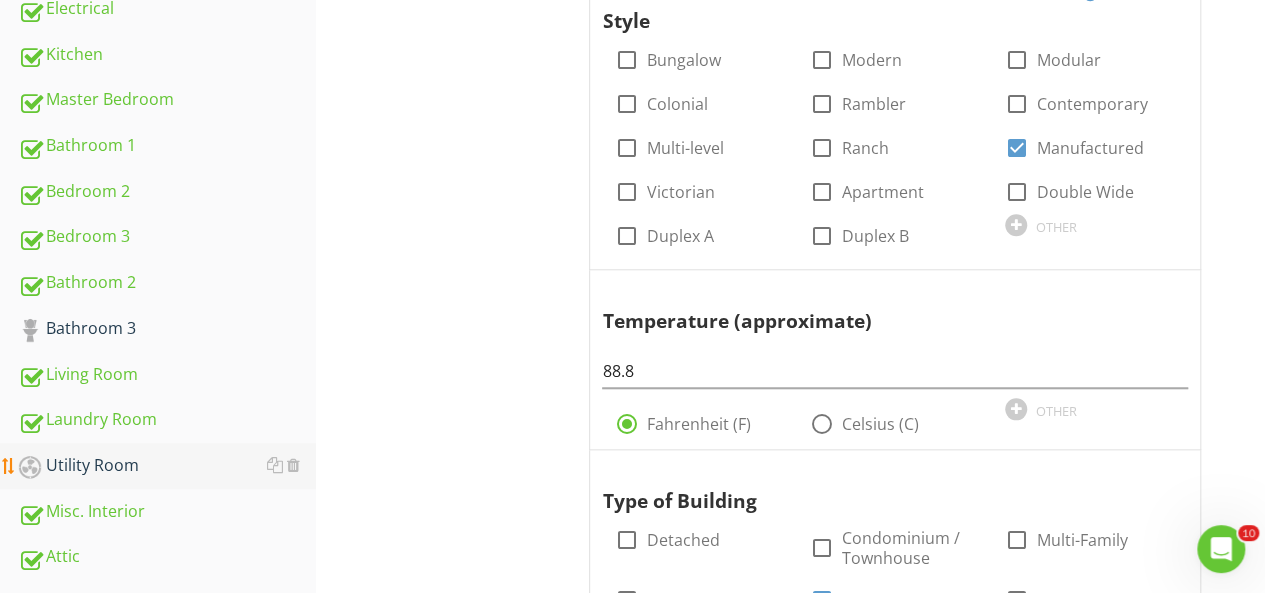 click on "Utility Room" at bounding box center (167, 466) 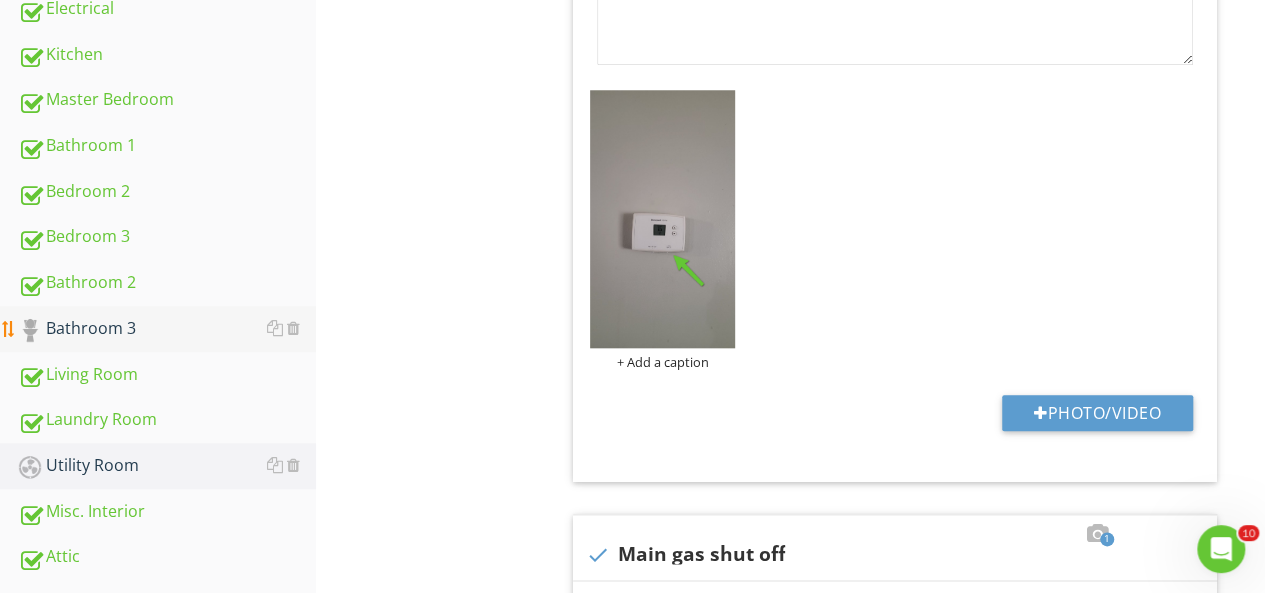 click on "Bathroom 3" at bounding box center [167, 329] 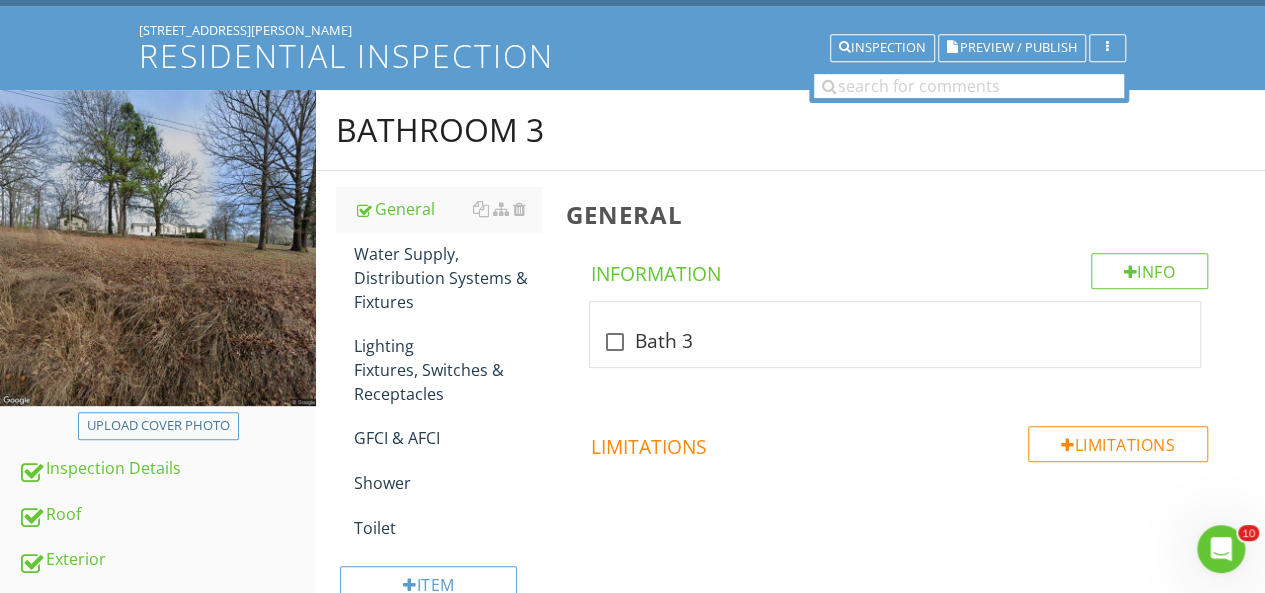 scroll, scrollTop: 100, scrollLeft: 0, axis: vertical 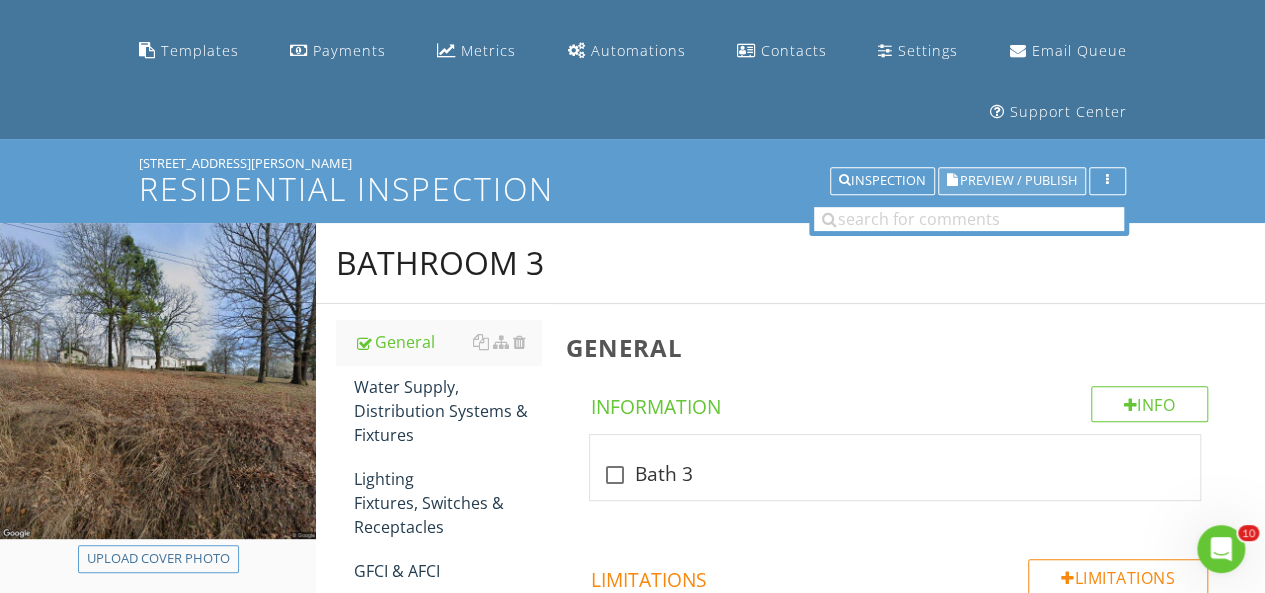 click on "Preview / Publish" at bounding box center [1018, 181] 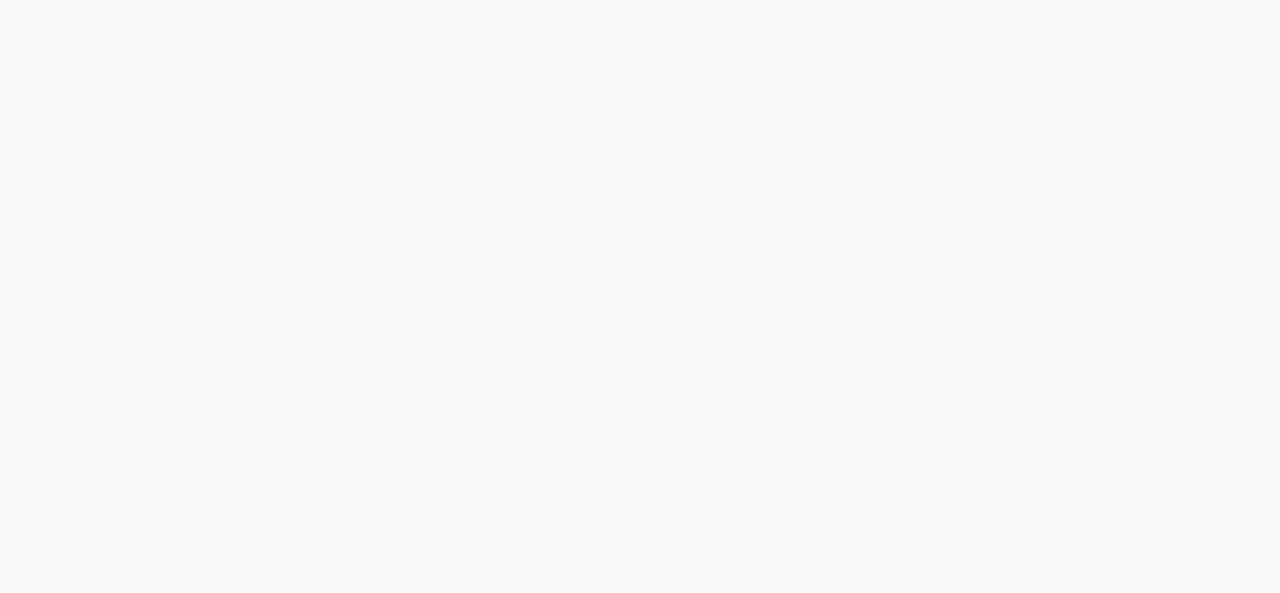 scroll, scrollTop: 0, scrollLeft: 0, axis: both 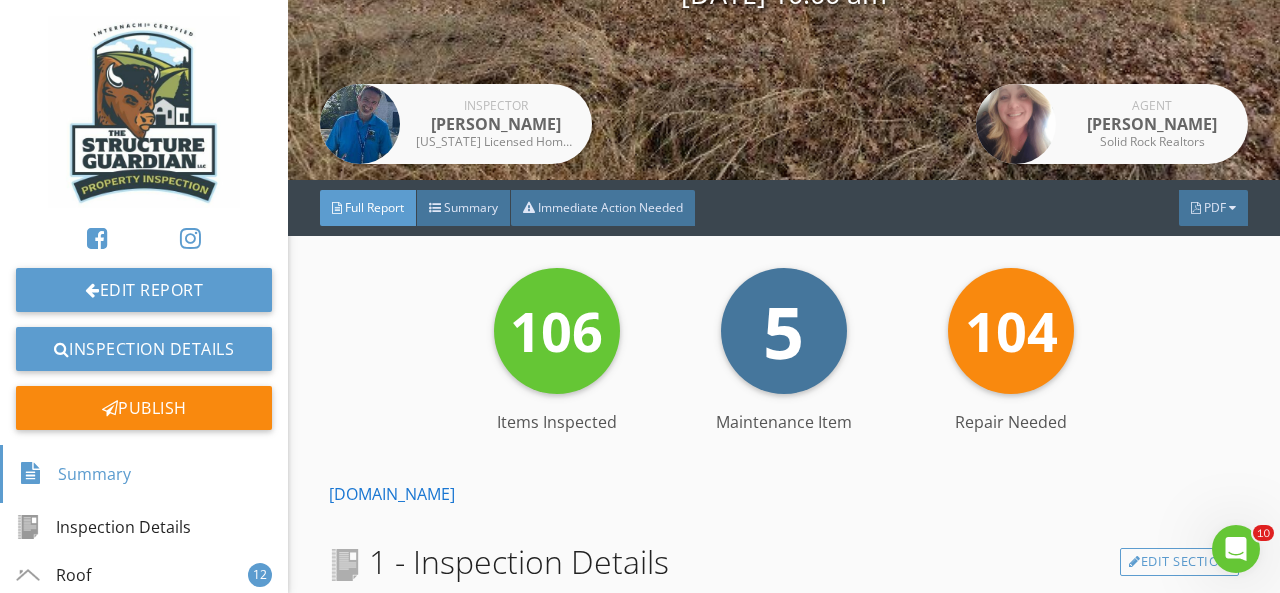 click on "PDF" at bounding box center [1215, 207] 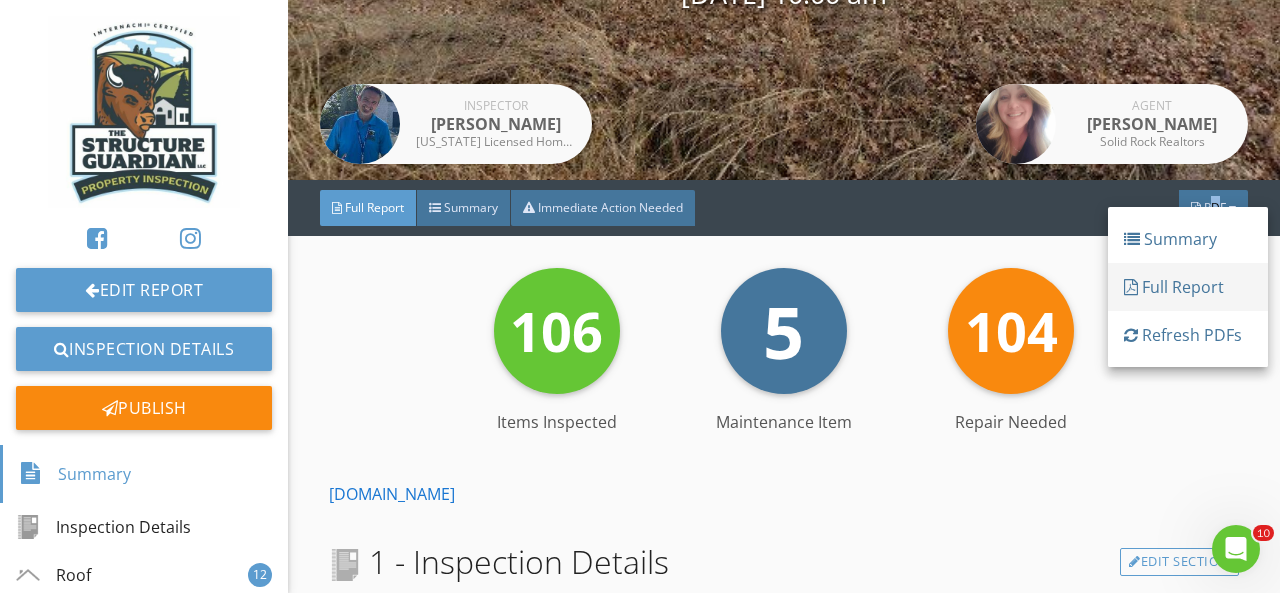 click on "Full Report" at bounding box center [1188, 287] 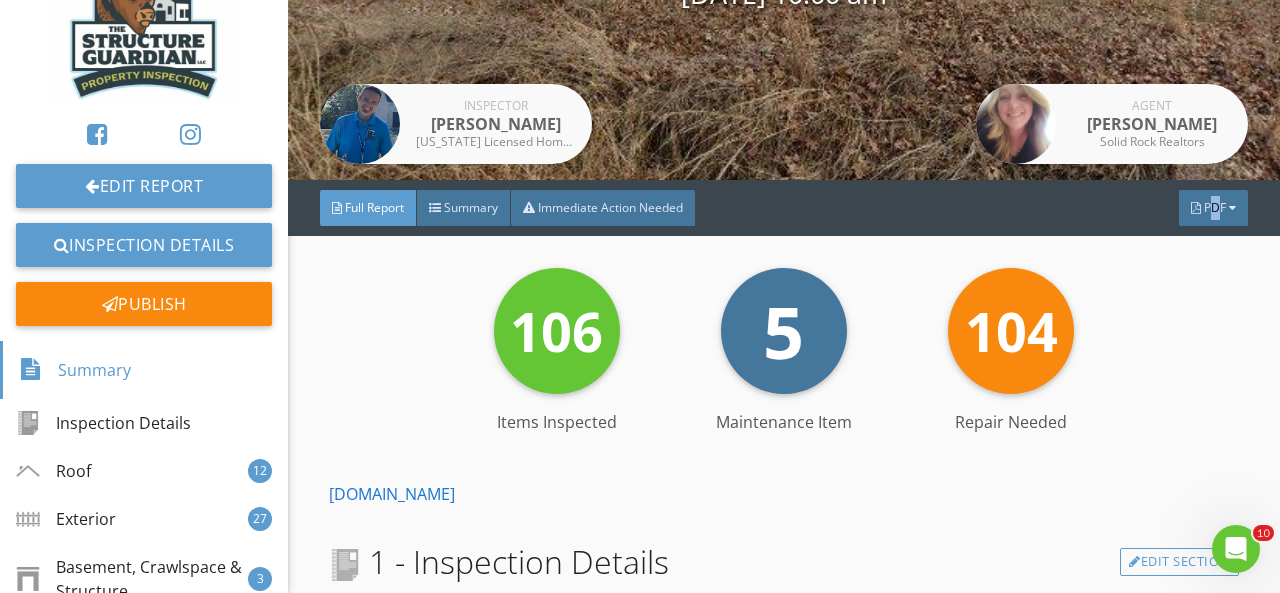 scroll, scrollTop: 100, scrollLeft: 0, axis: vertical 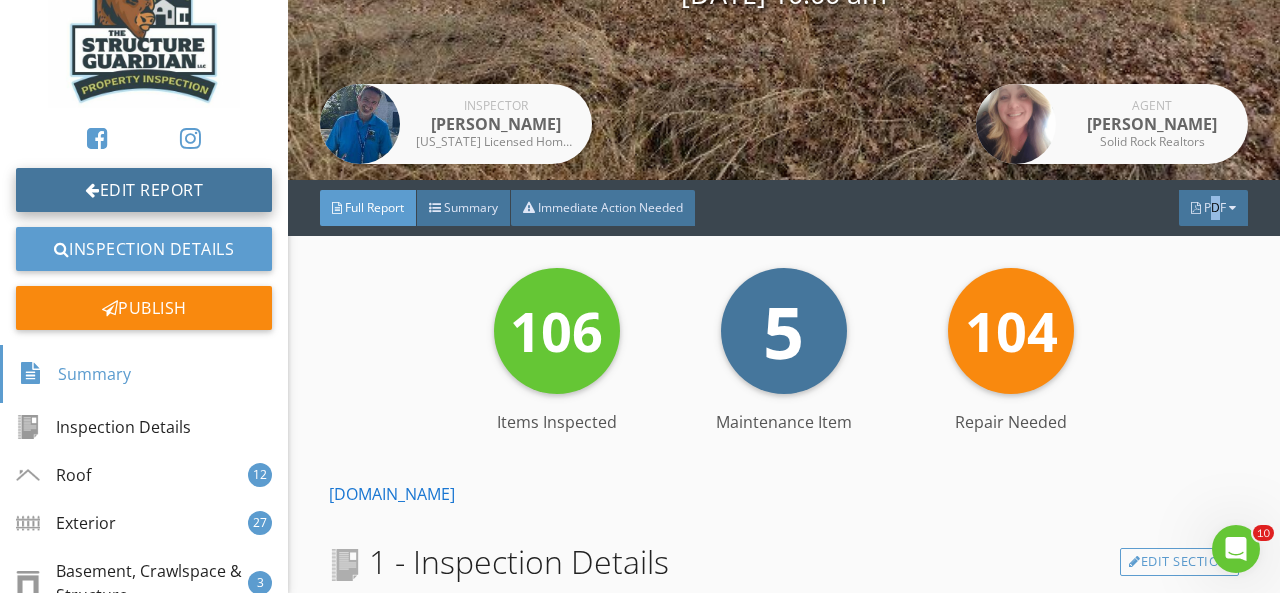 click on "Edit Report" at bounding box center [144, 190] 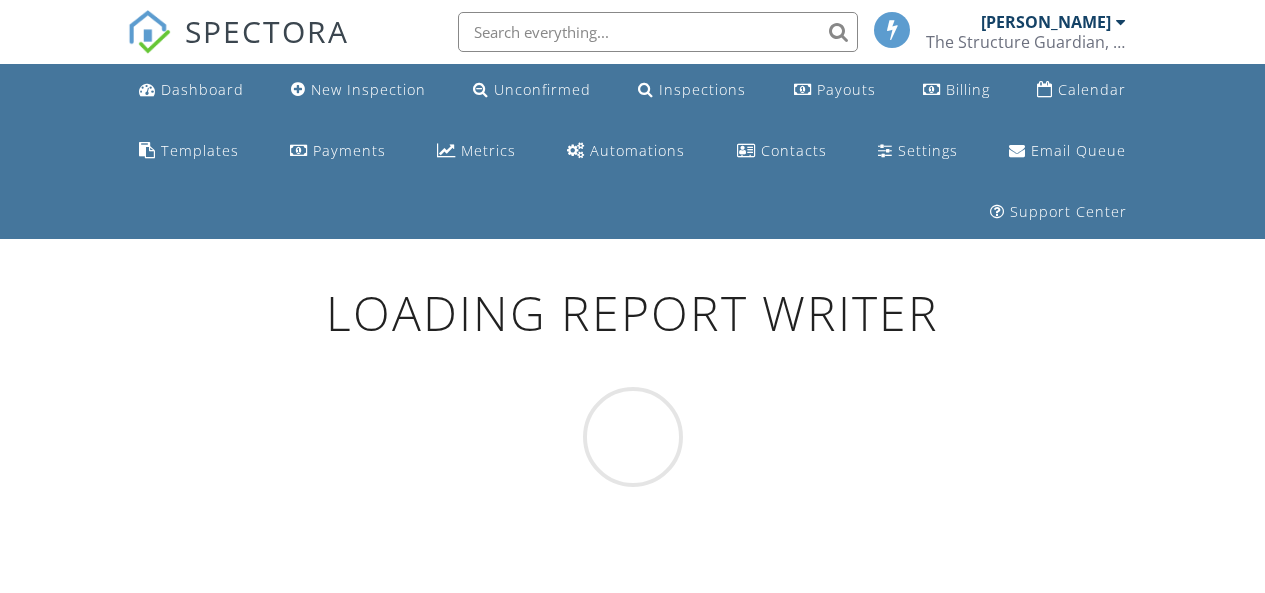 scroll, scrollTop: 0, scrollLeft: 0, axis: both 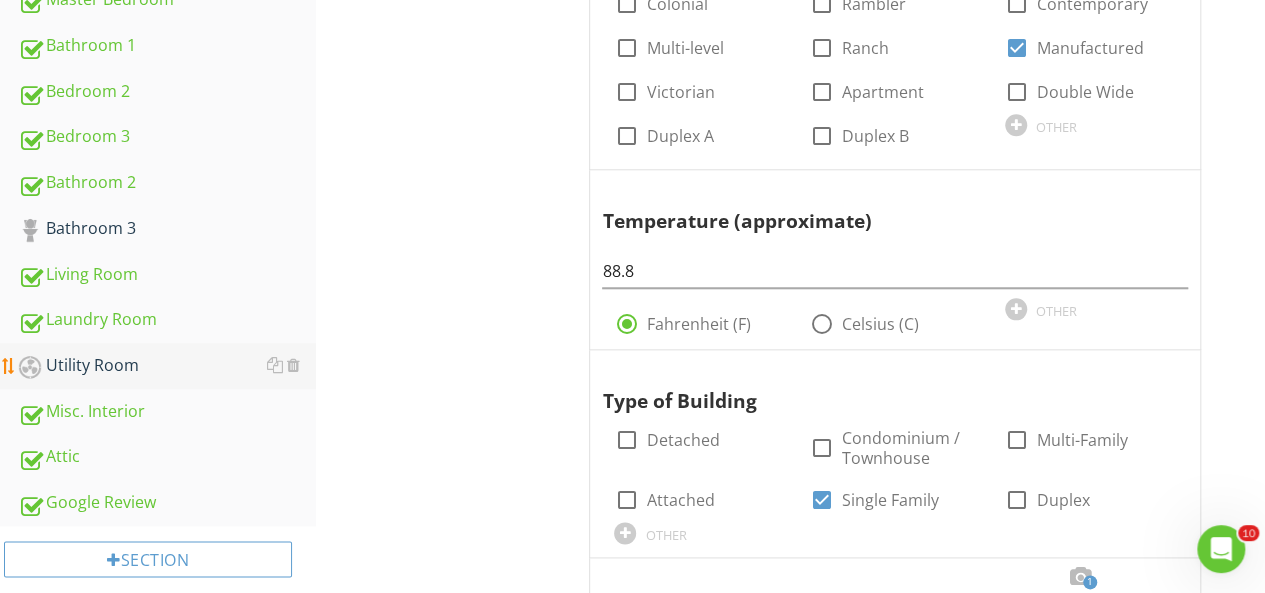 click on "Utility Room" at bounding box center [167, 366] 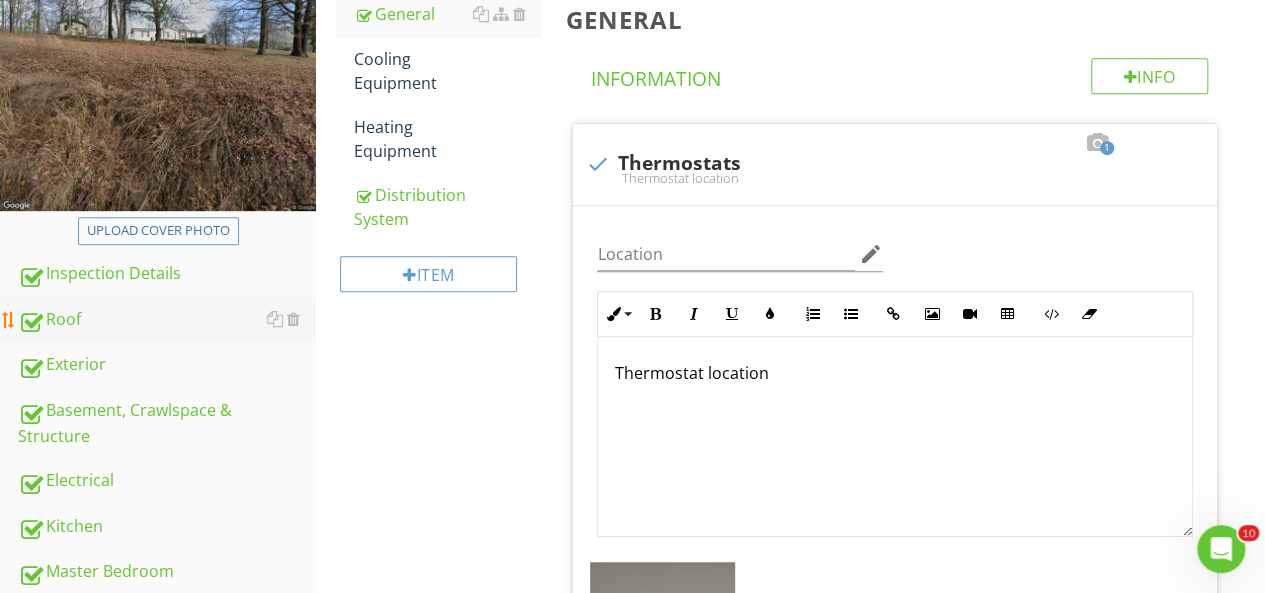 scroll, scrollTop: 300, scrollLeft: 0, axis: vertical 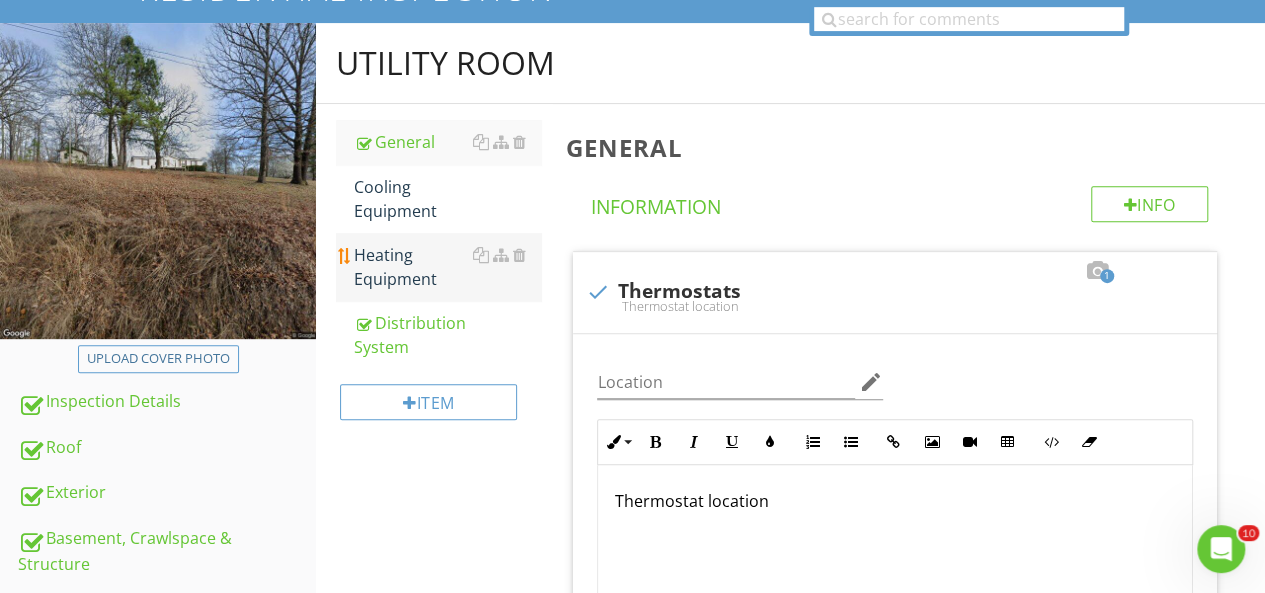 drag, startPoint x: 396, startPoint y: 195, endPoint x: 402, endPoint y: 246, distance: 51.351727 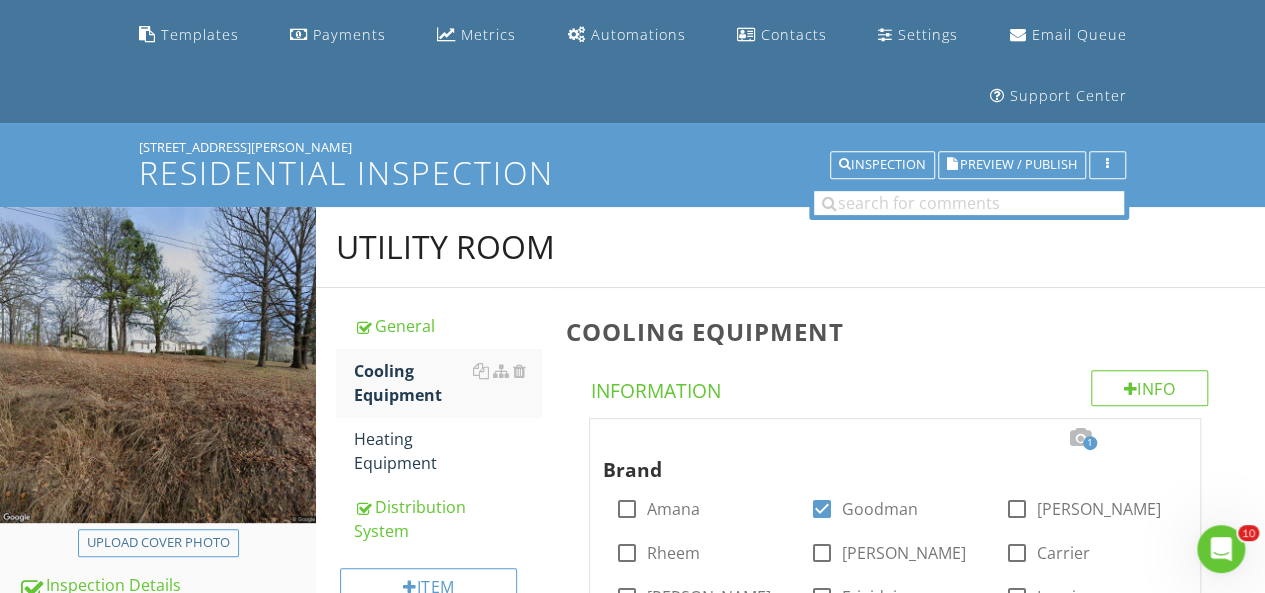 scroll, scrollTop: 100, scrollLeft: 0, axis: vertical 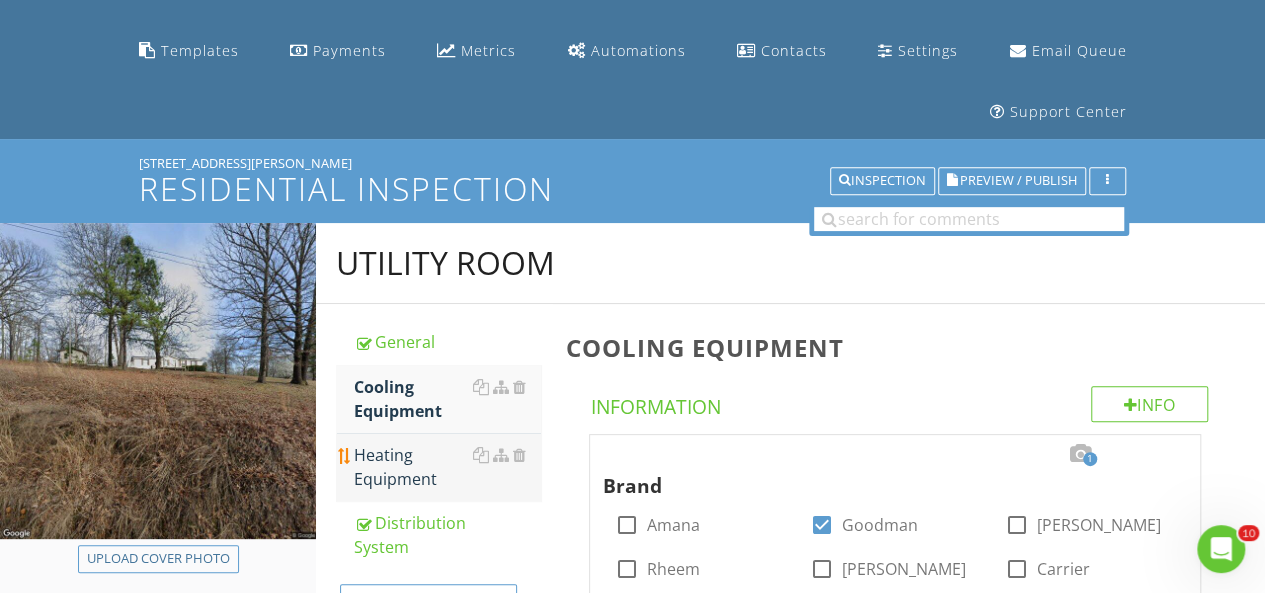 drag, startPoint x: 381, startPoint y: 456, endPoint x: 412, endPoint y: 475, distance: 36.359318 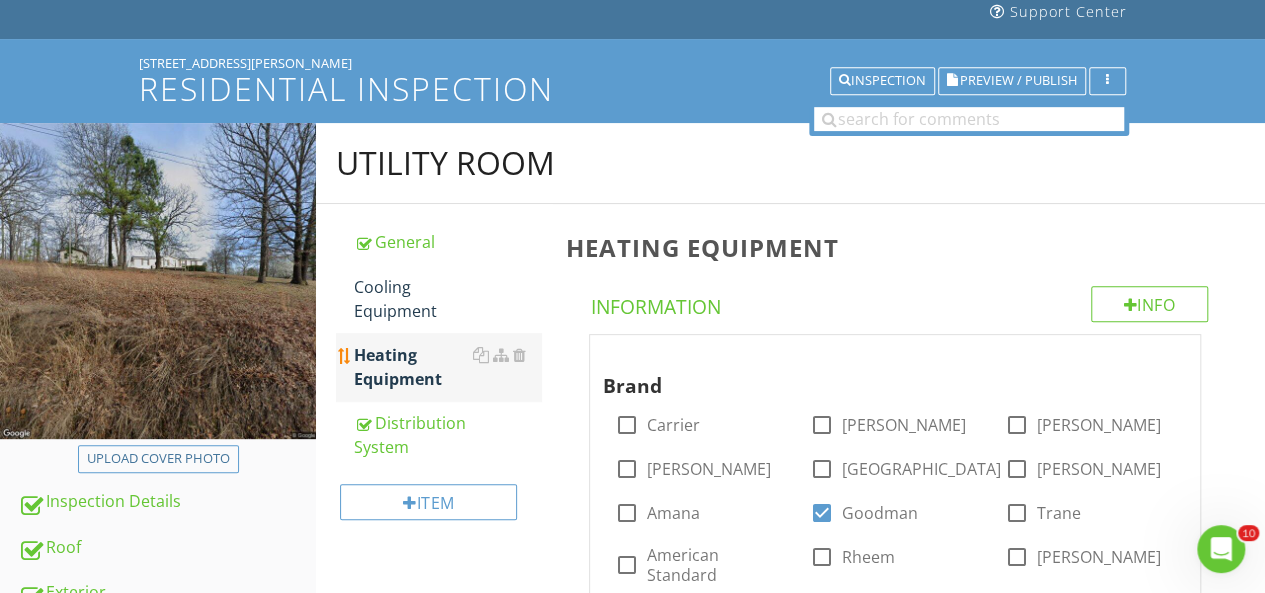 scroll, scrollTop: 300, scrollLeft: 0, axis: vertical 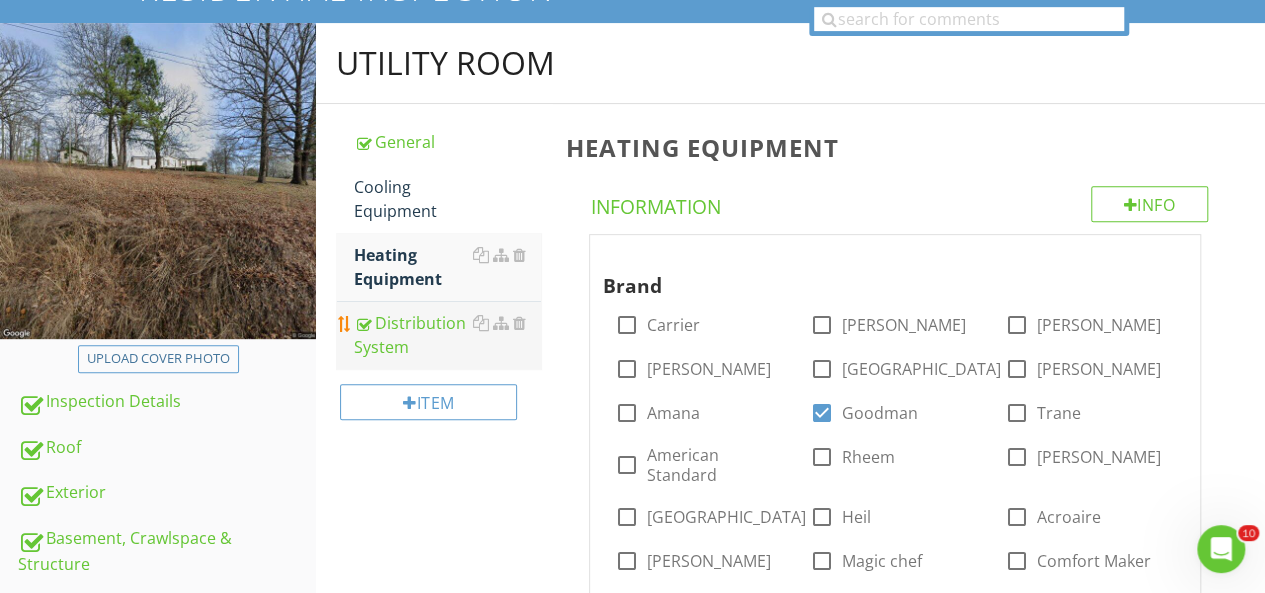 drag, startPoint x: 414, startPoint y: 319, endPoint x: 392, endPoint y: 365, distance: 50.990196 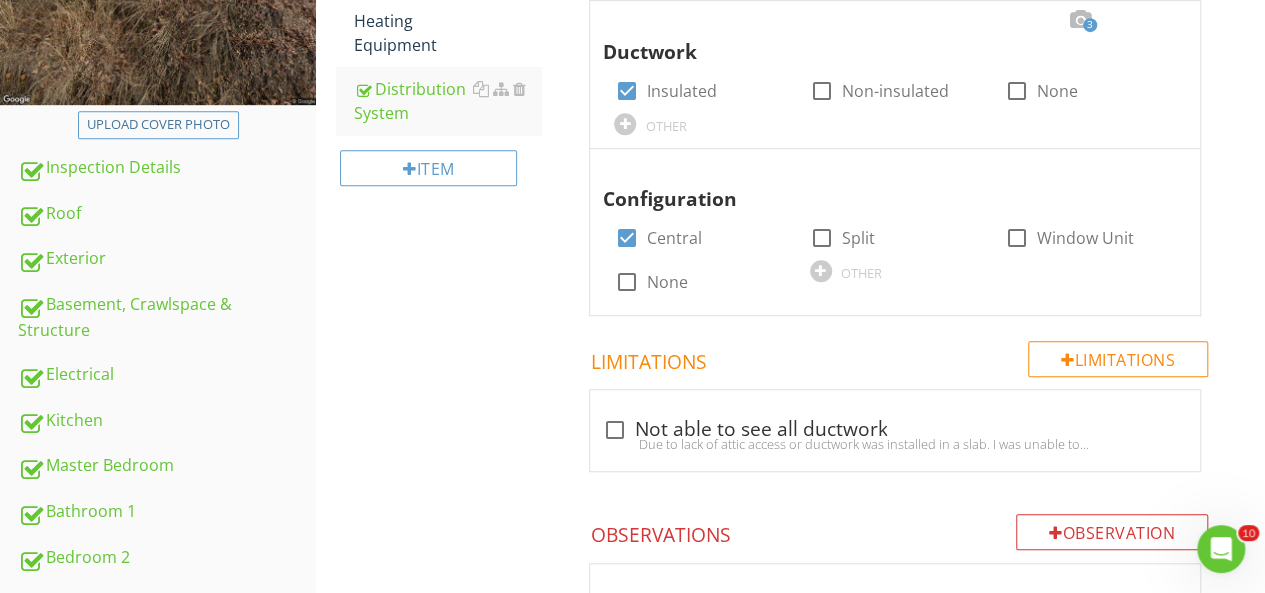 scroll, scrollTop: 600, scrollLeft: 0, axis: vertical 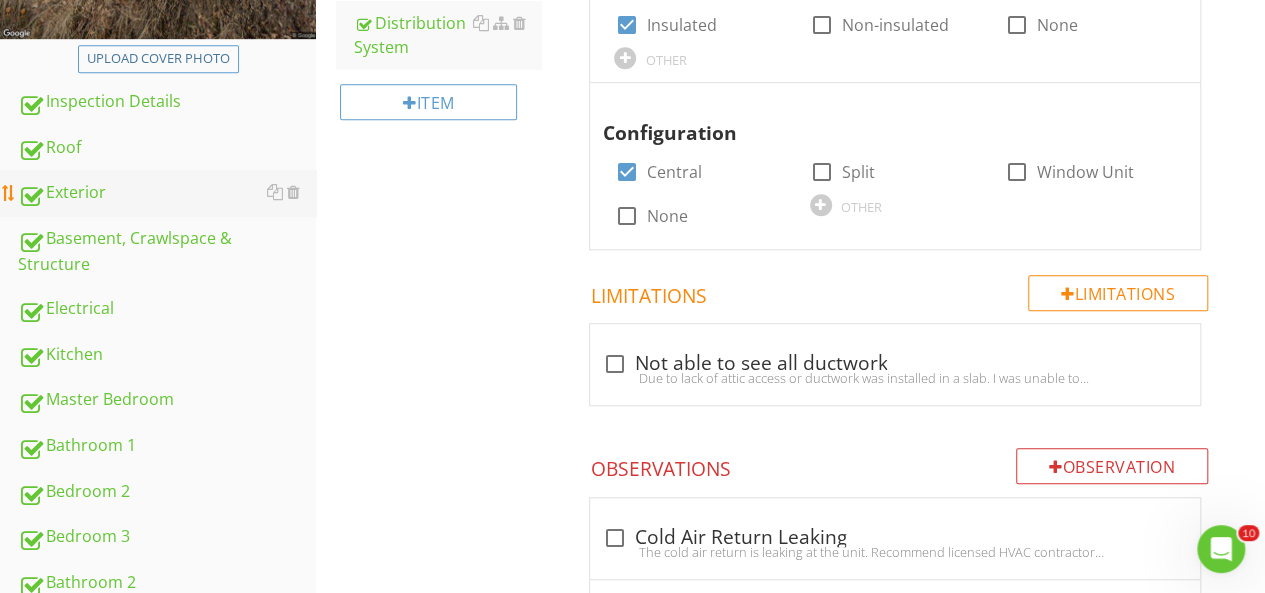 click on "Exterior" at bounding box center [167, 193] 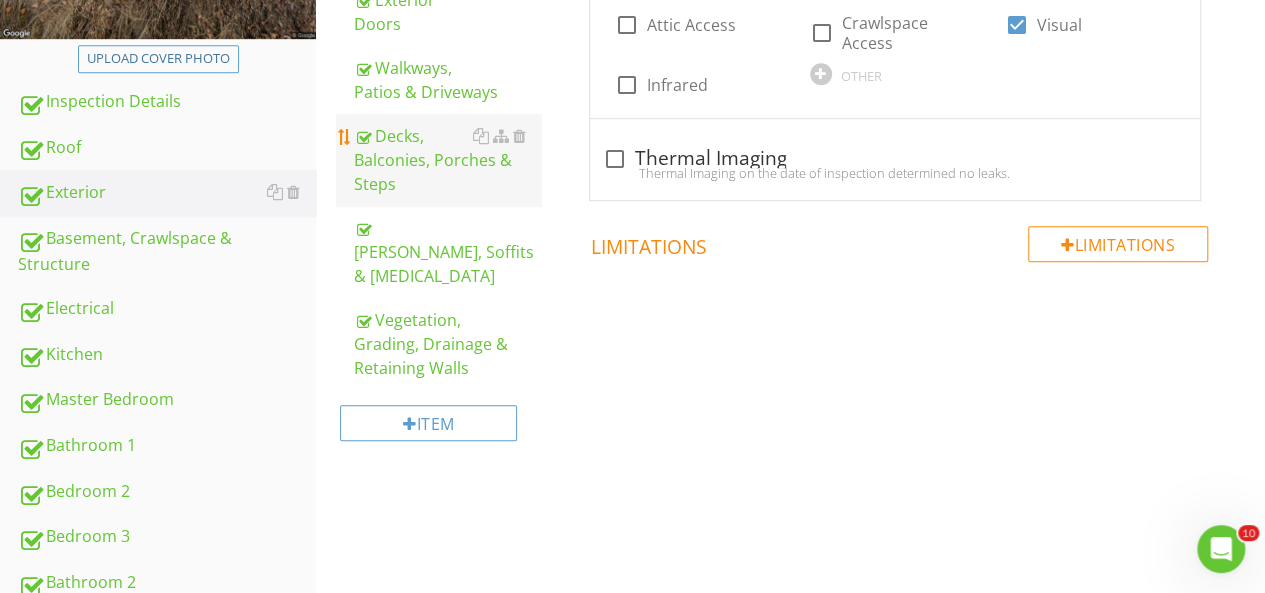 click on "Decks, Balconies, Porches & Steps" at bounding box center (447, 160) 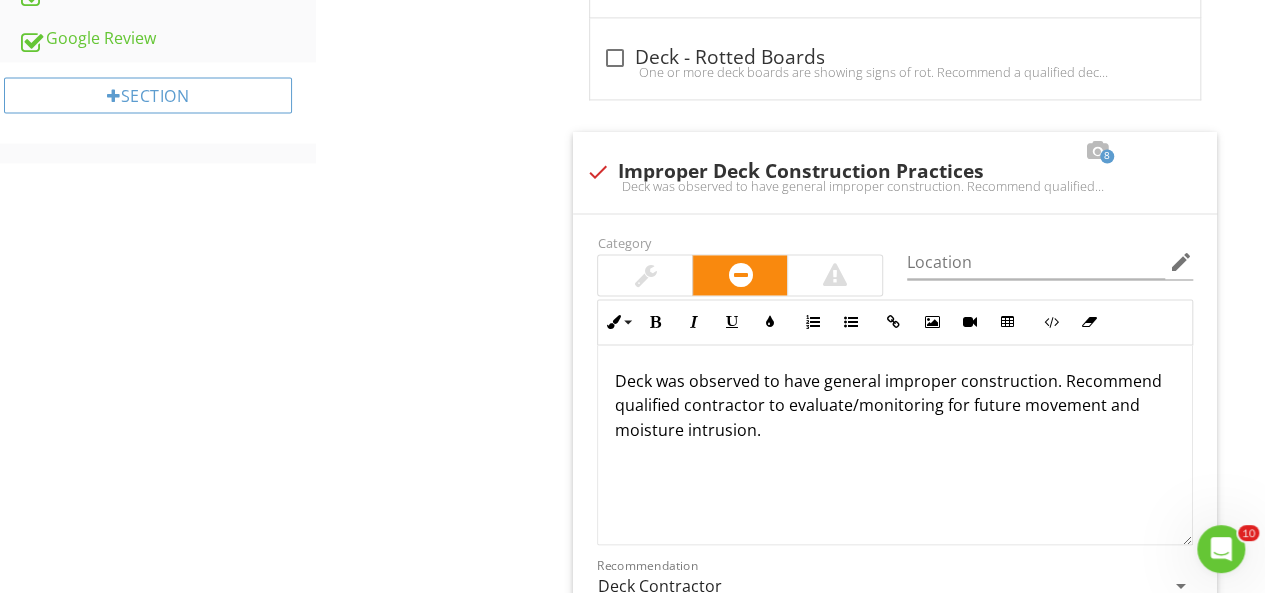 scroll, scrollTop: 1500, scrollLeft: 0, axis: vertical 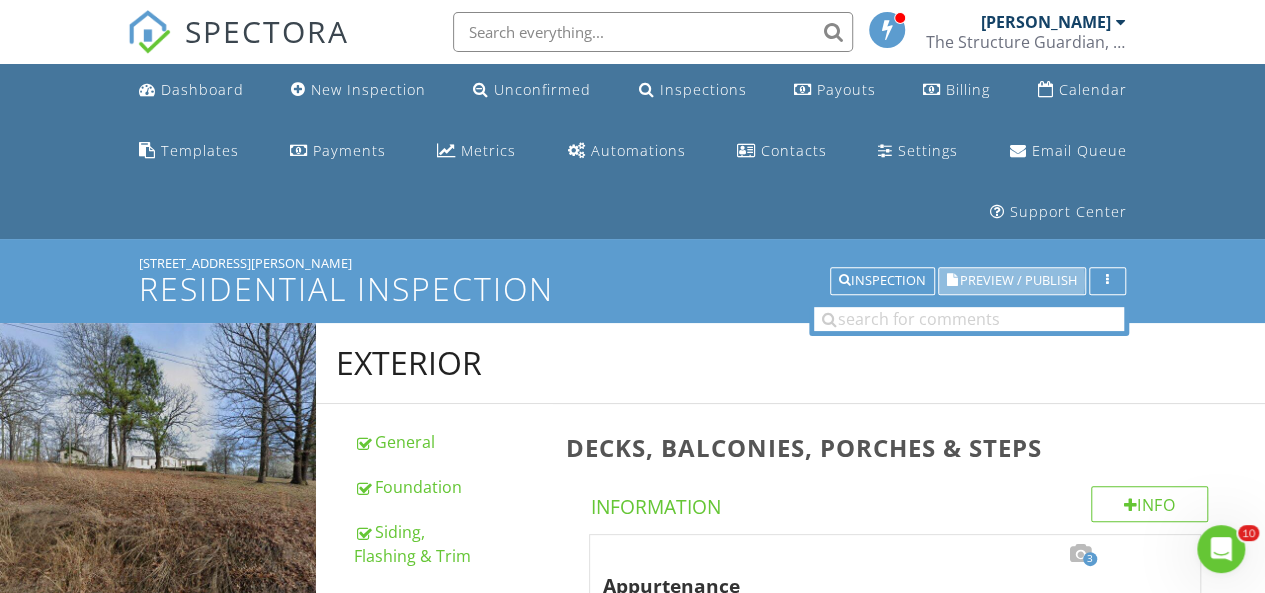 click on "Preview / Publish" at bounding box center (1018, 281) 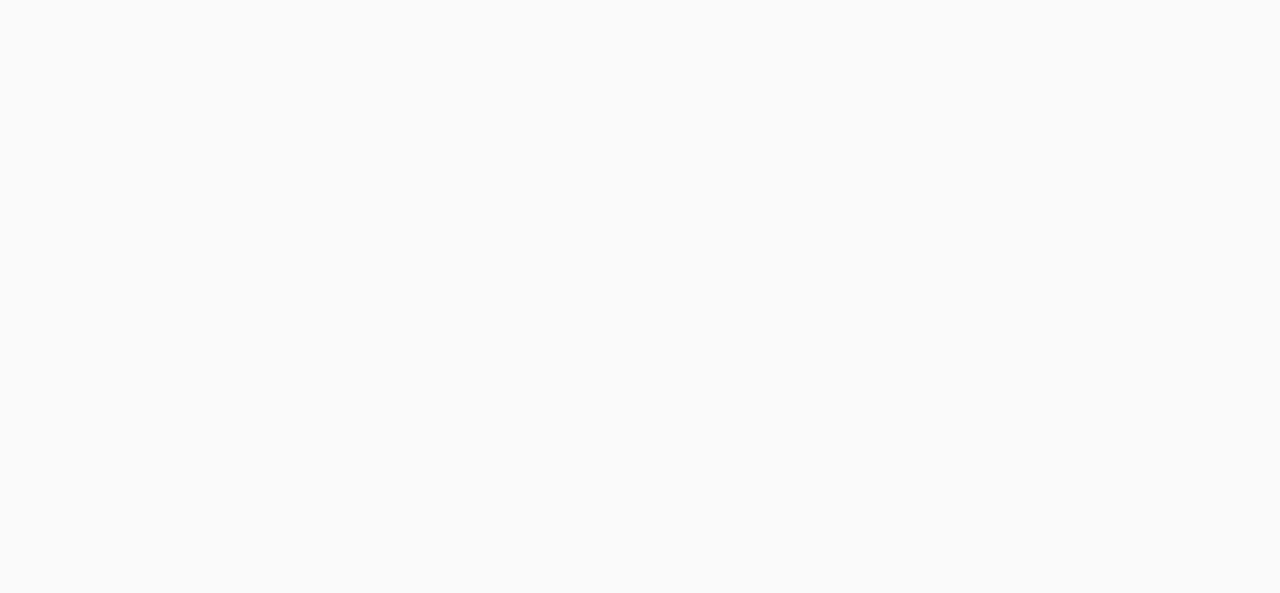 scroll, scrollTop: 0, scrollLeft: 0, axis: both 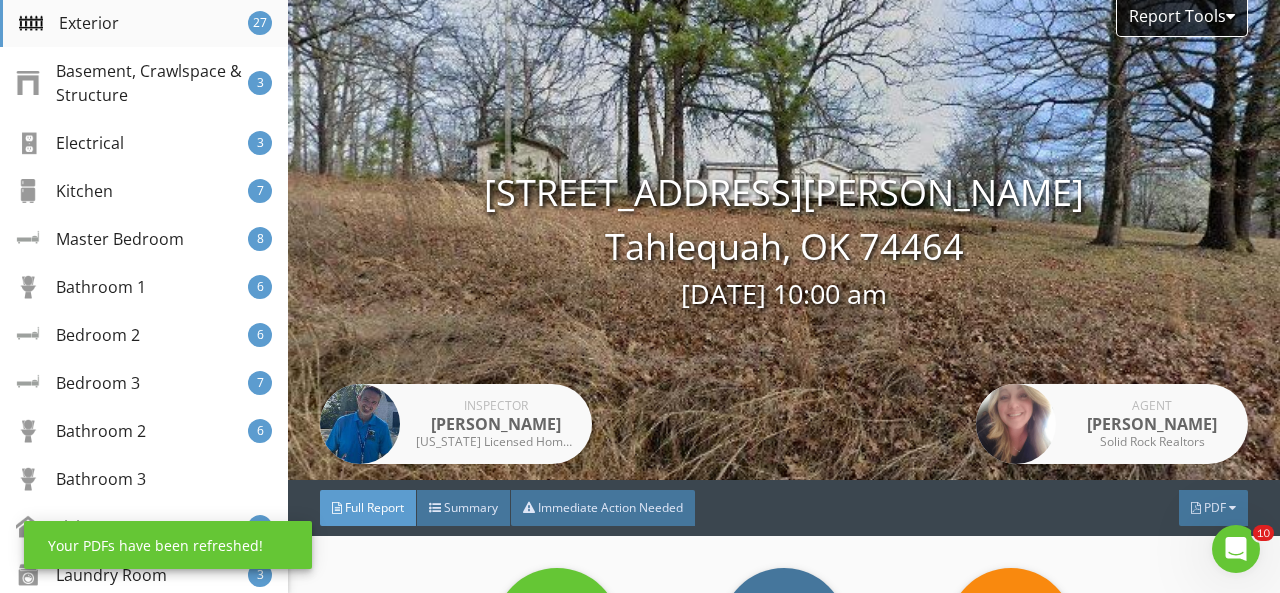 click on "Exterior
27" at bounding box center (144, 23) 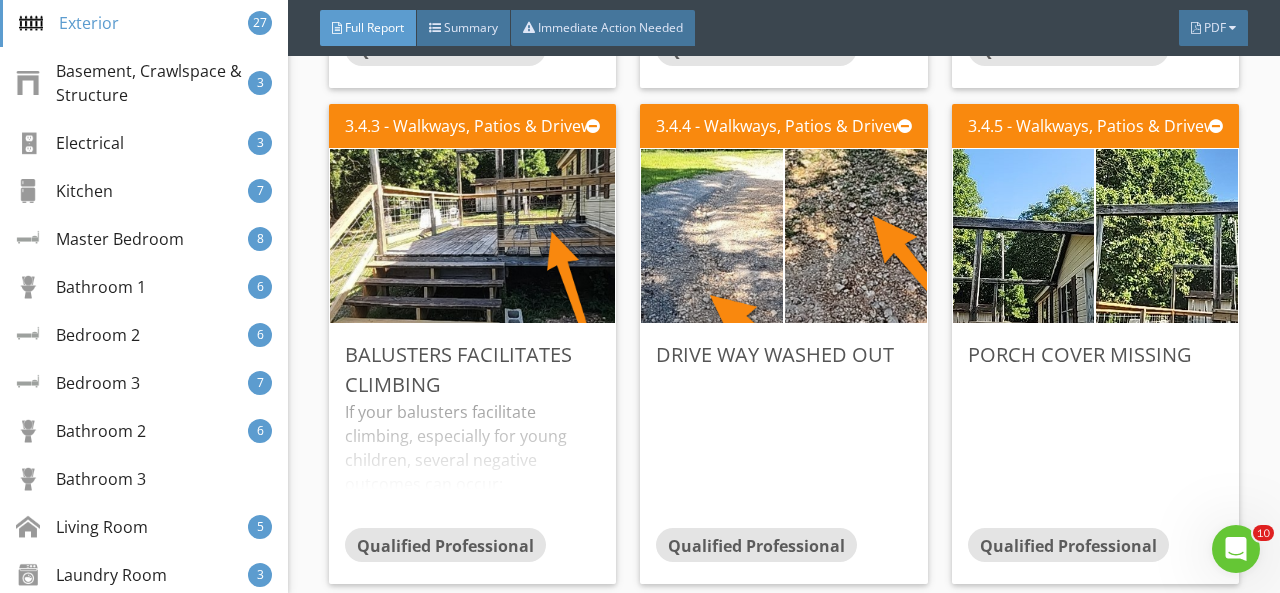 scroll, scrollTop: 9266, scrollLeft: 0, axis: vertical 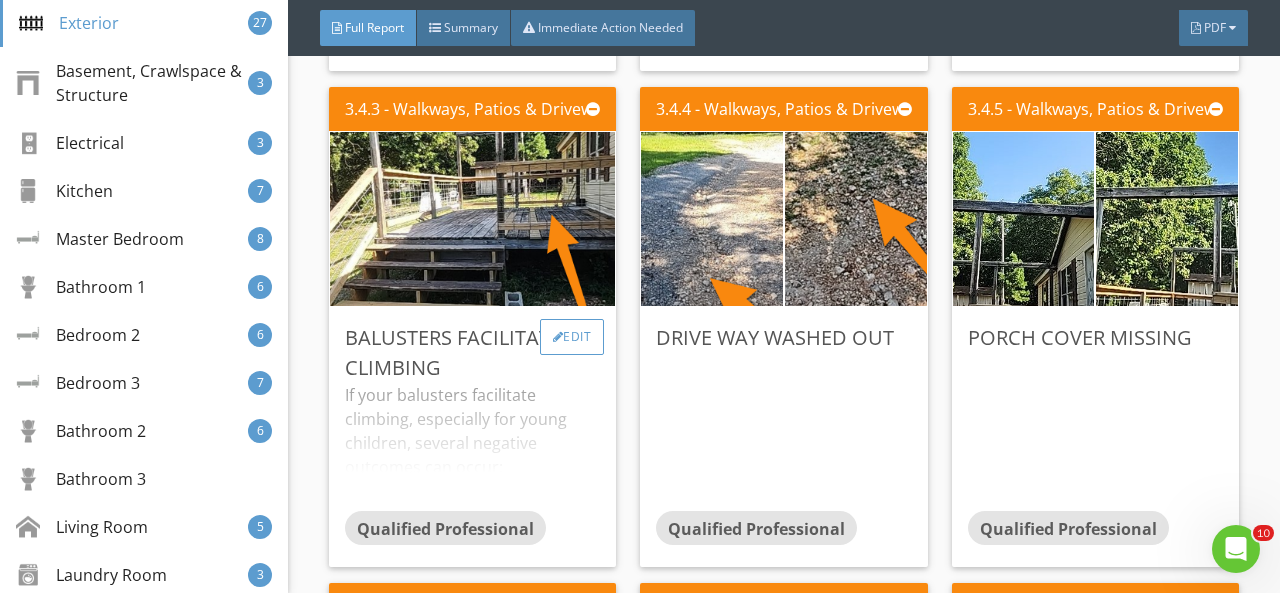 click on "Edit" at bounding box center [572, 337] 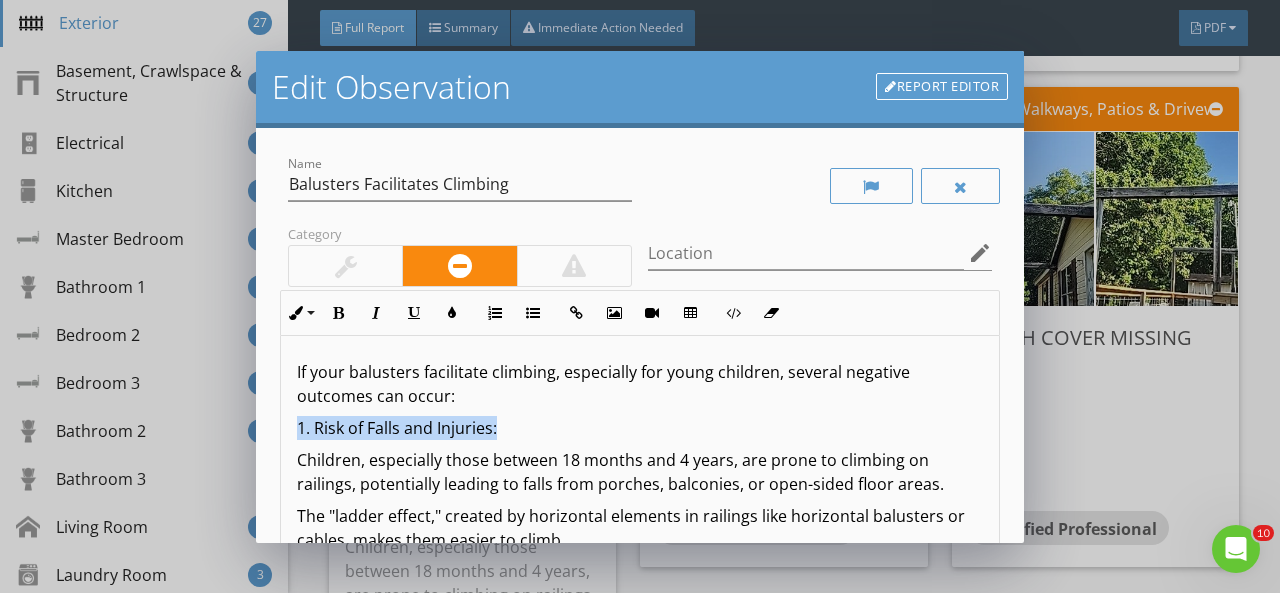 drag, startPoint x: 504, startPoint y: 425, endPoint x: 284, endPoint y: 432, distance: 220.11133 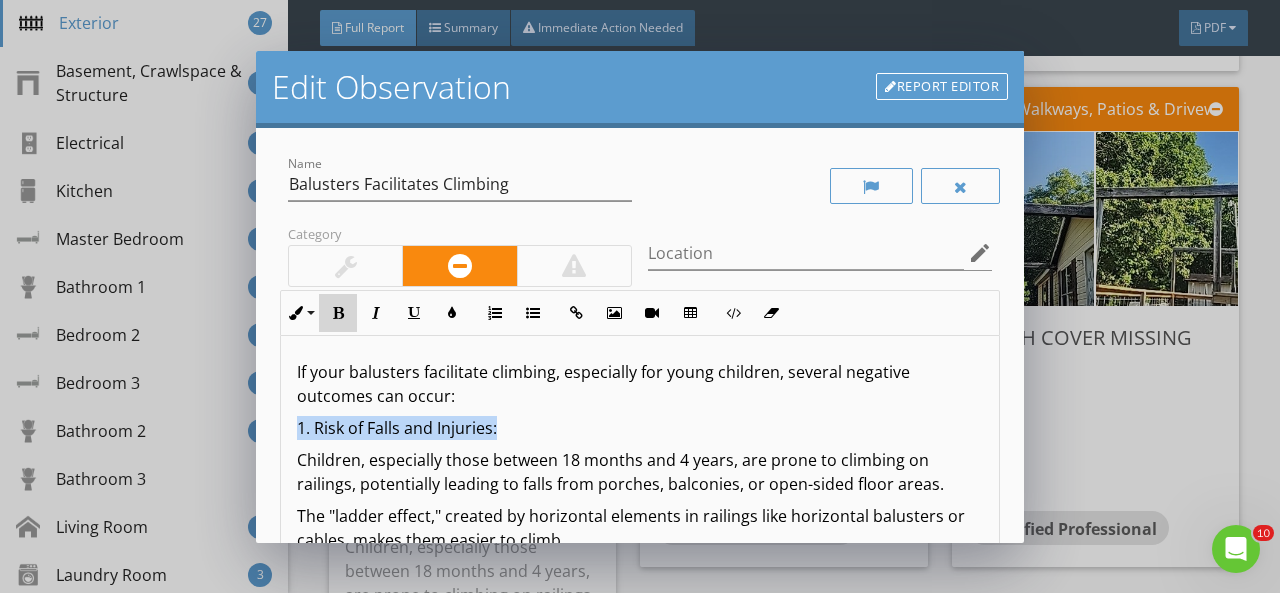 drag, startPoint x: 346, startPoint y: 305, endPoint x: 362, endPoint y: 339, distance: 37.576588 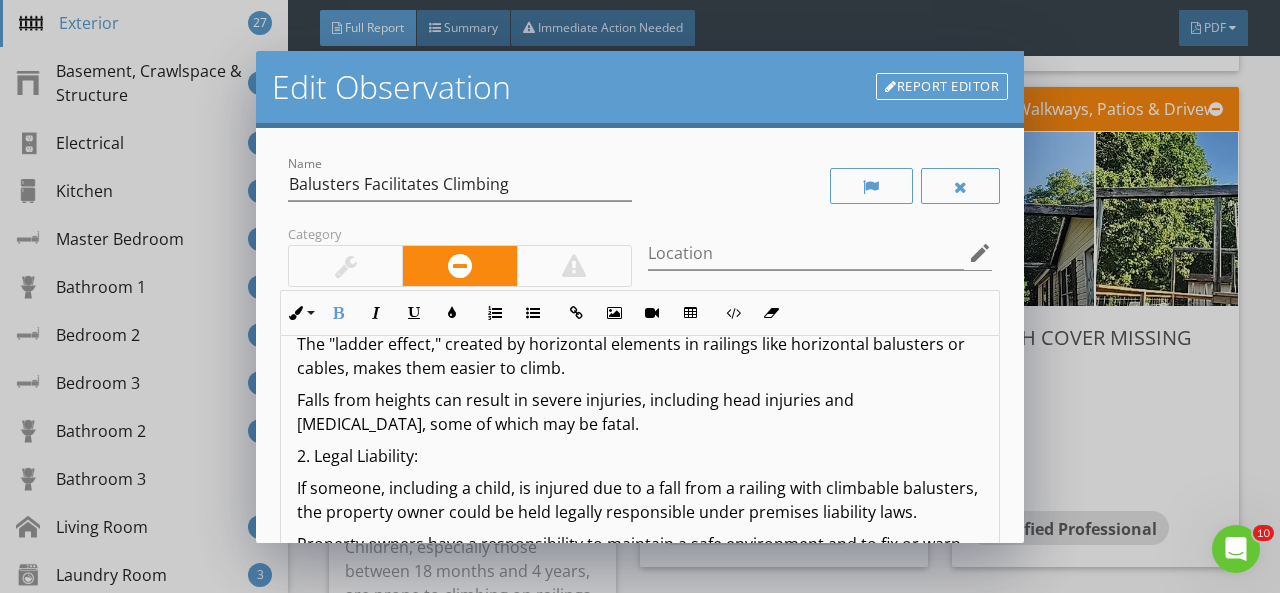 scroll, scrollTop: 200, scrollLeft: 0, axis: vertical 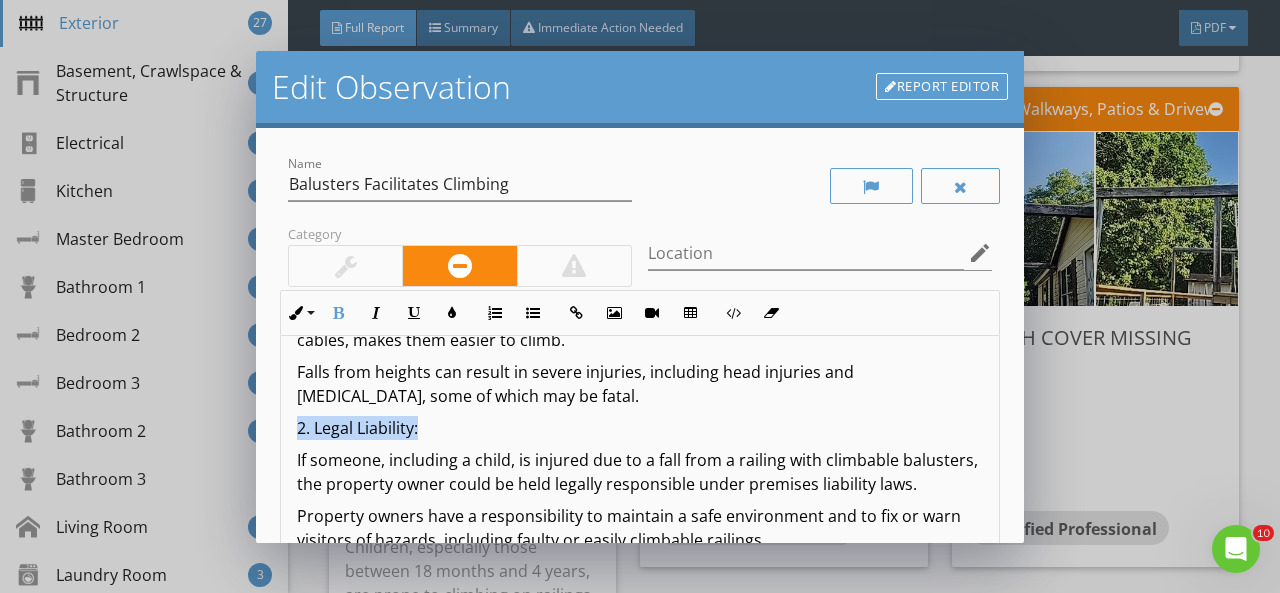 drag, startPoint x: 432, startPoint y: 429, endPoint x: 272, endPoint y: 428, distance: 160.00313 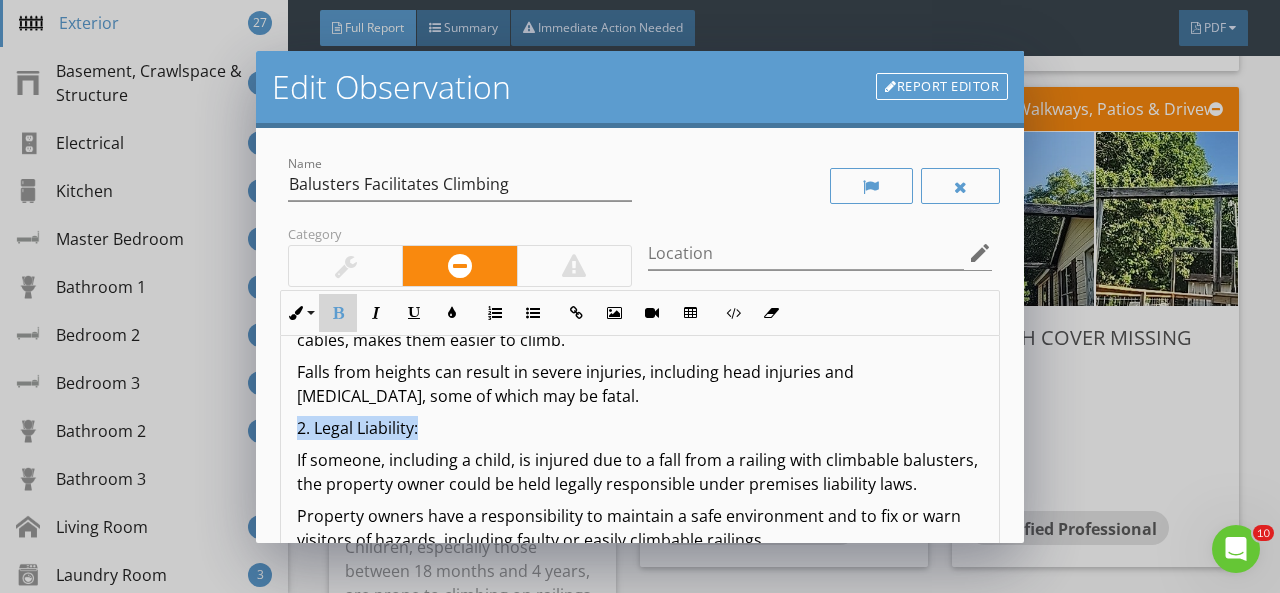 click on "Bold" at bounding box center [338, 313] 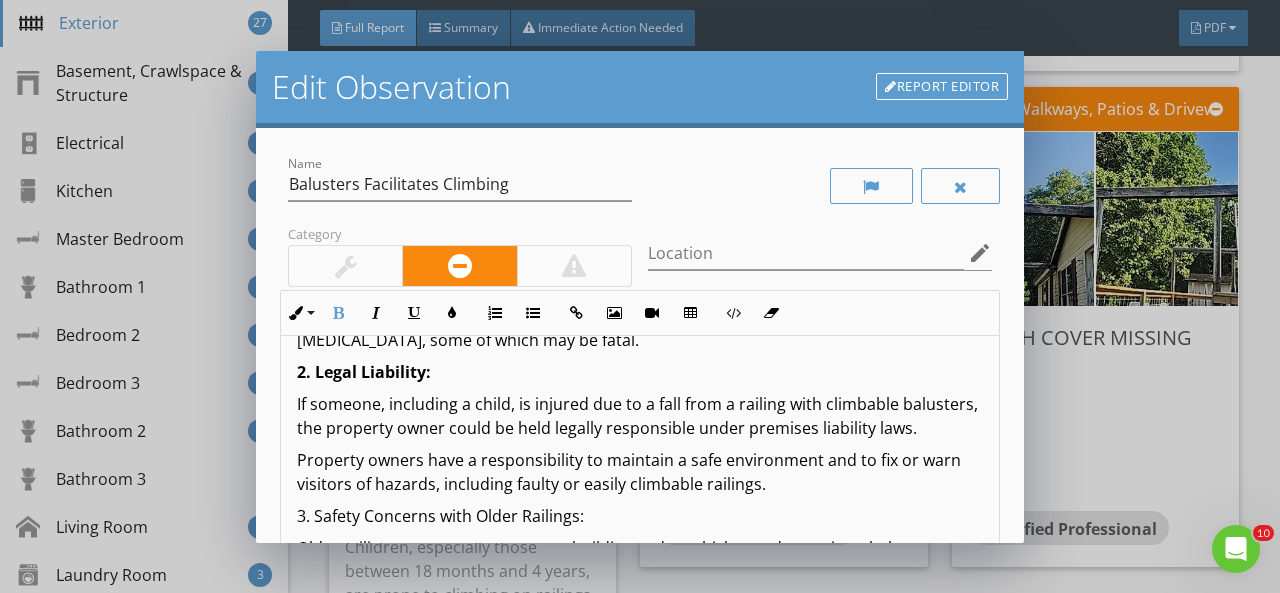 scroll, scrollTop: 291, scrollLeft: 0, axis: vertical 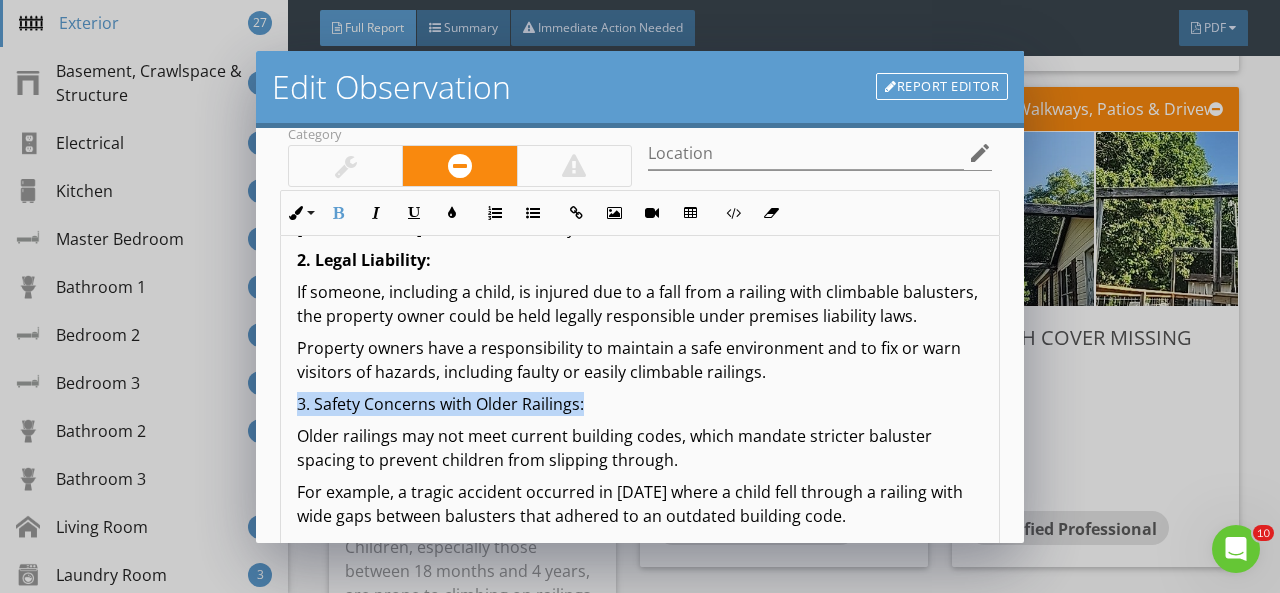 drag, startPoint x: 519, startPoint y: 413, endPoint x: 293, endPoint y: 410, distance: 226.01991 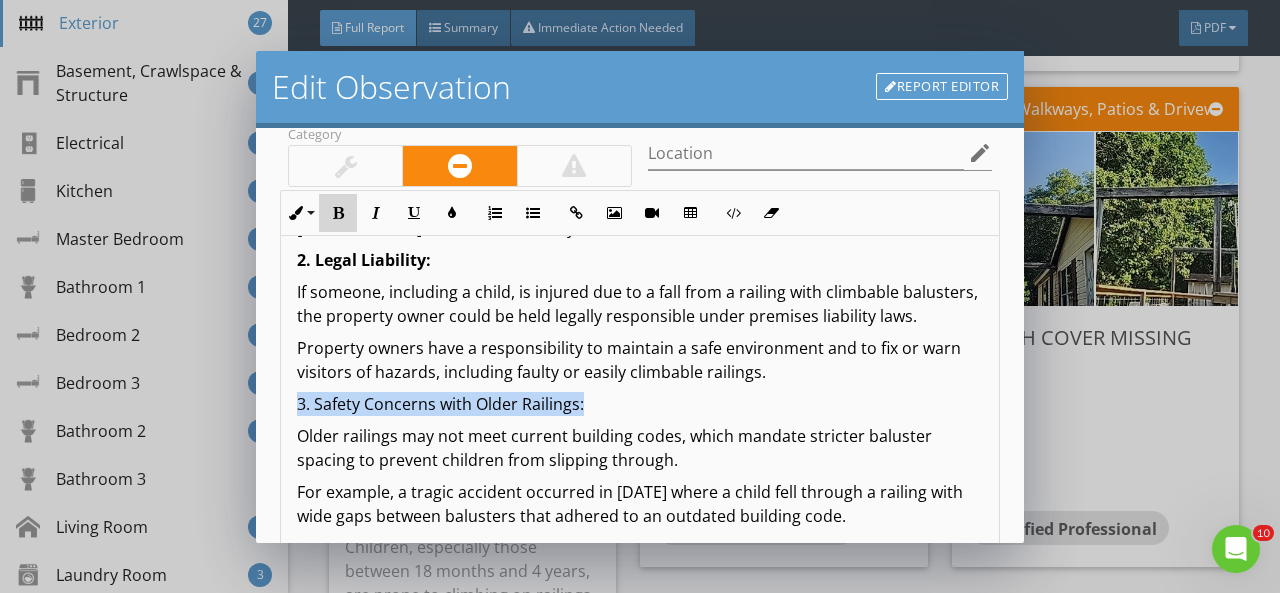 click at bounding box center (338, 213) 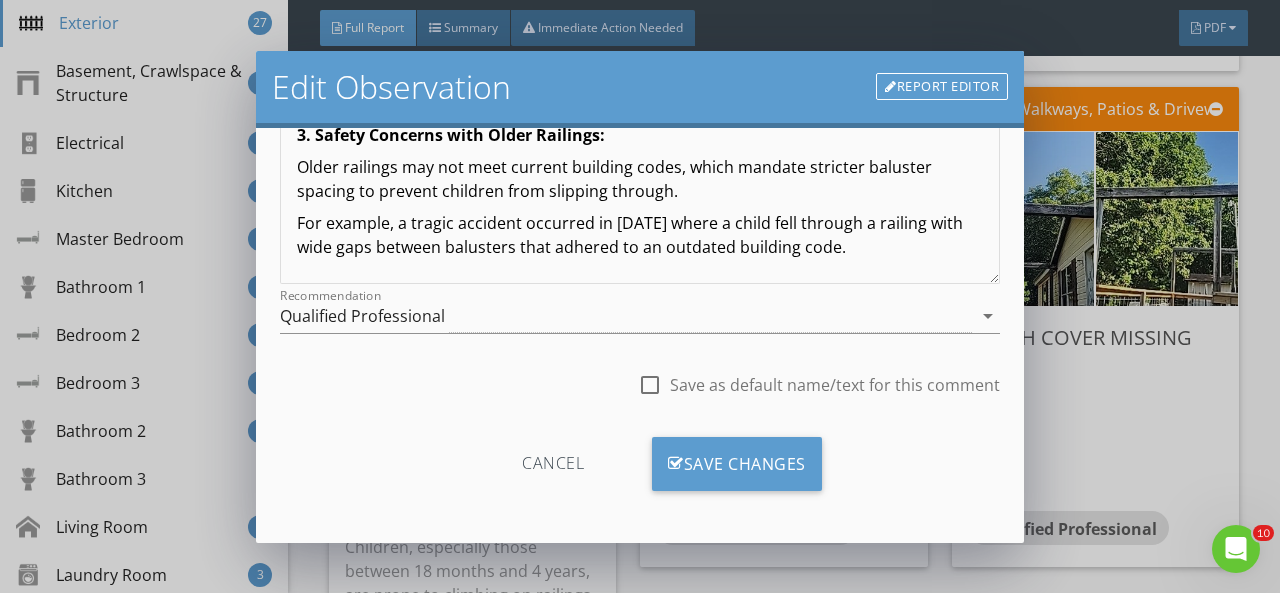 scroll, scrollTop: 370, scrollLeft: 0, axis: vertical 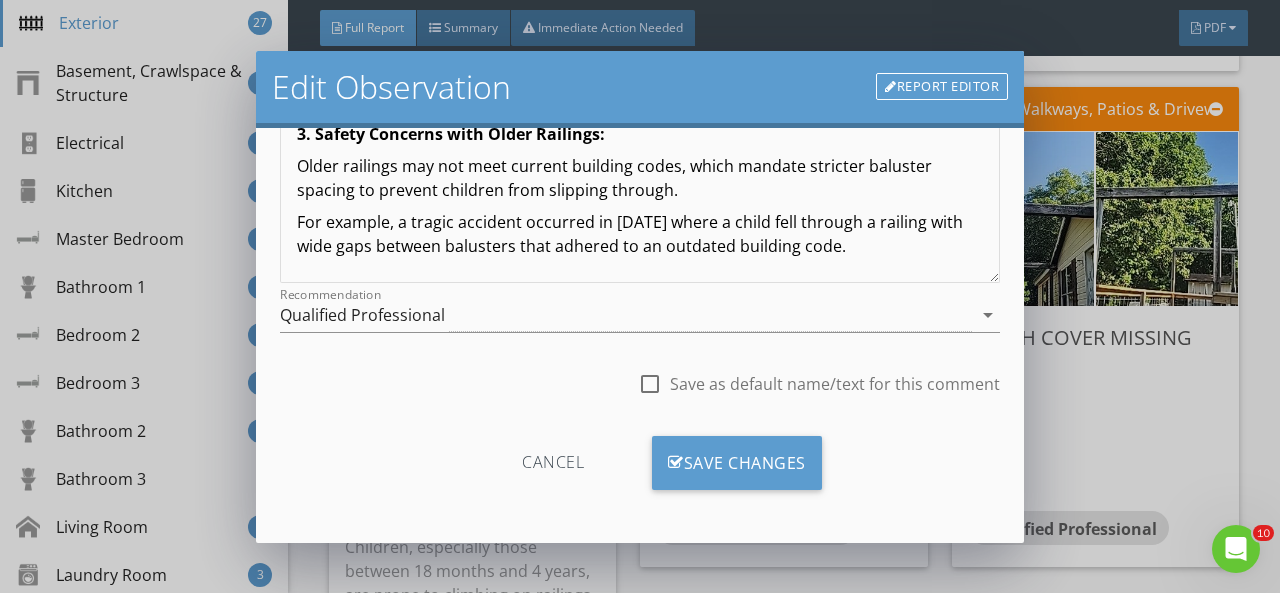 click at bounding box center [650, 384] 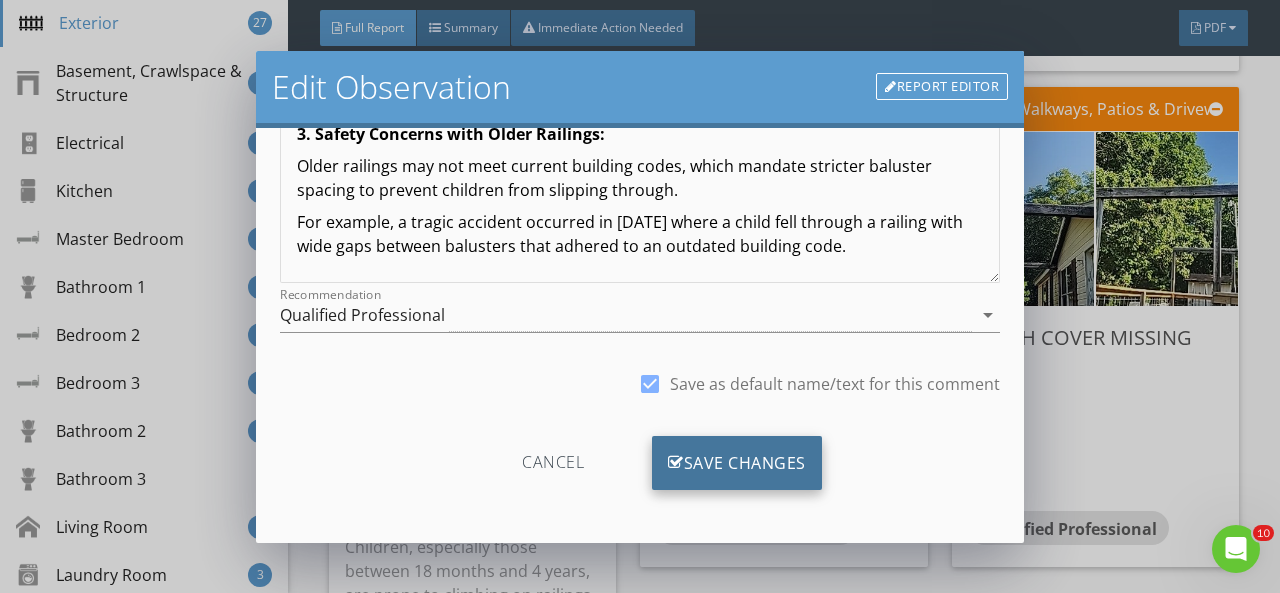 click on "Save Changes" at bounding box center [737, 463] 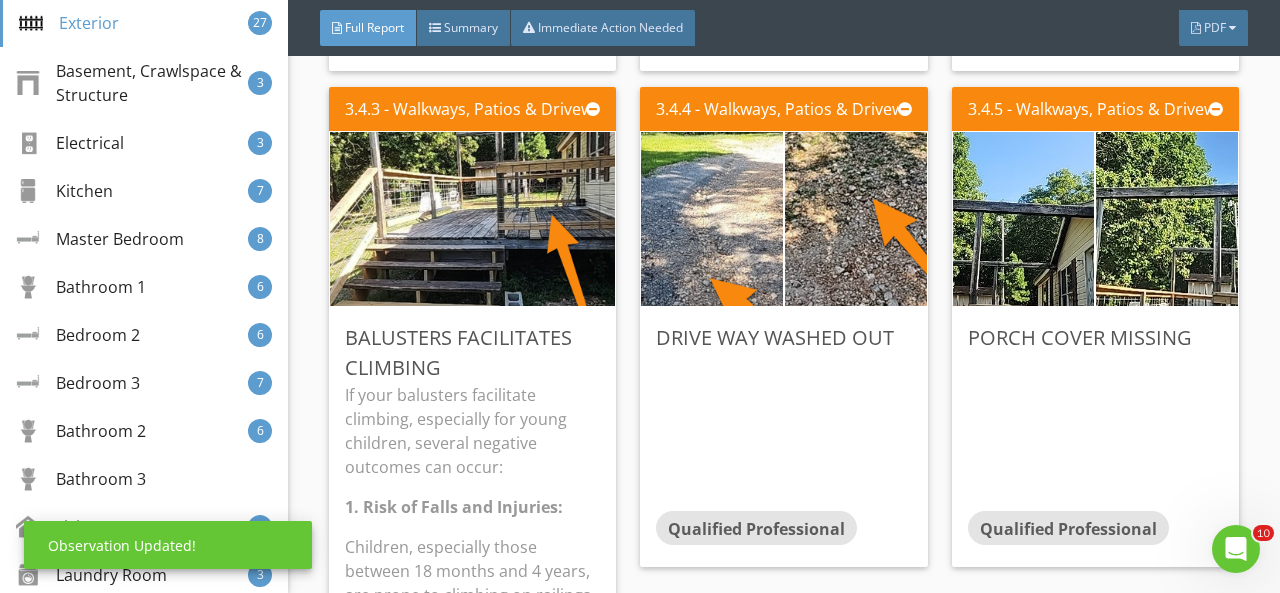 scroll, scrollTop: 134, scrollLeft: 0, axis: vertical 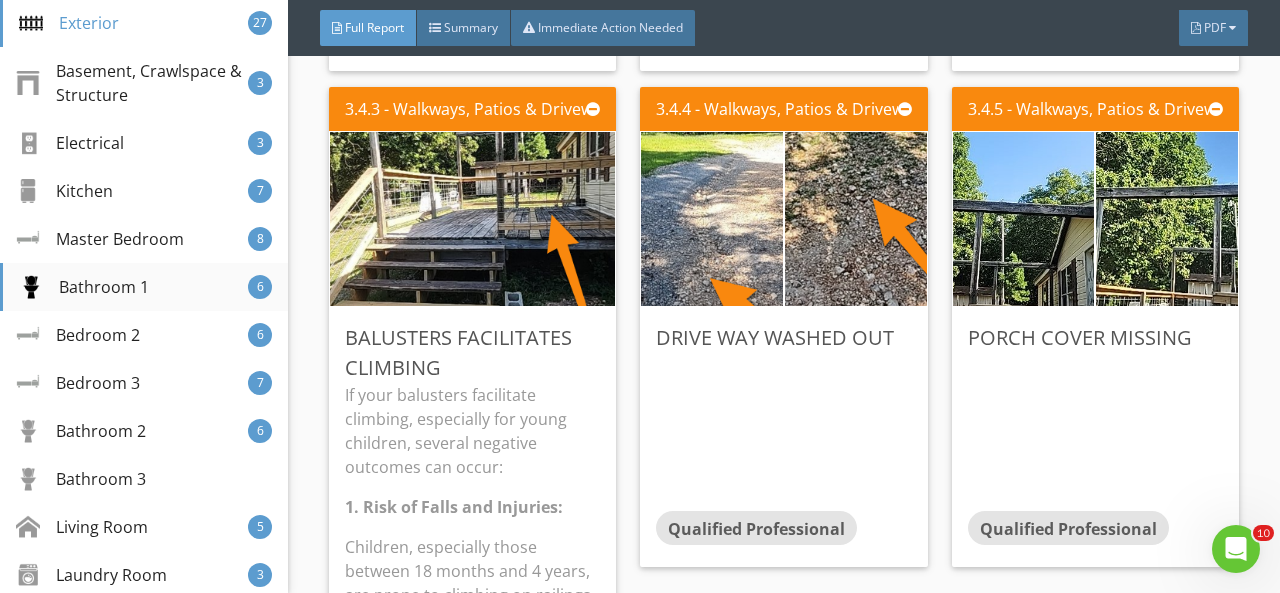 click on "Bathroom 1" at bounding box center (84, 287) 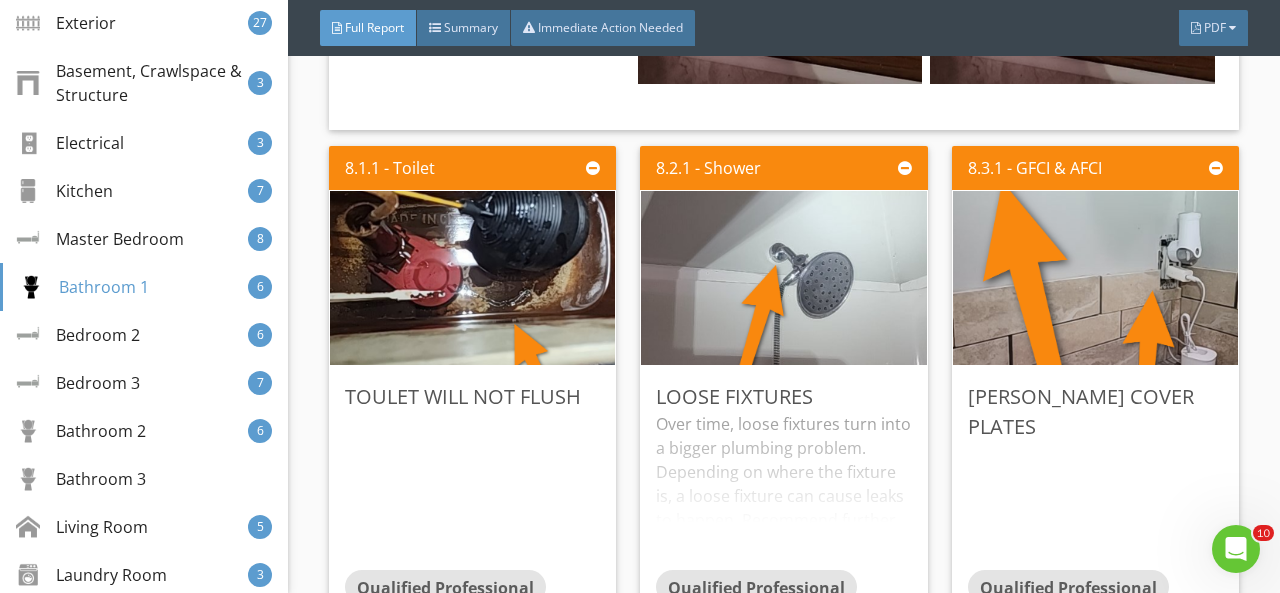 scroll, scrollTop: 23288, scrollLeft: 0, axis: vertical 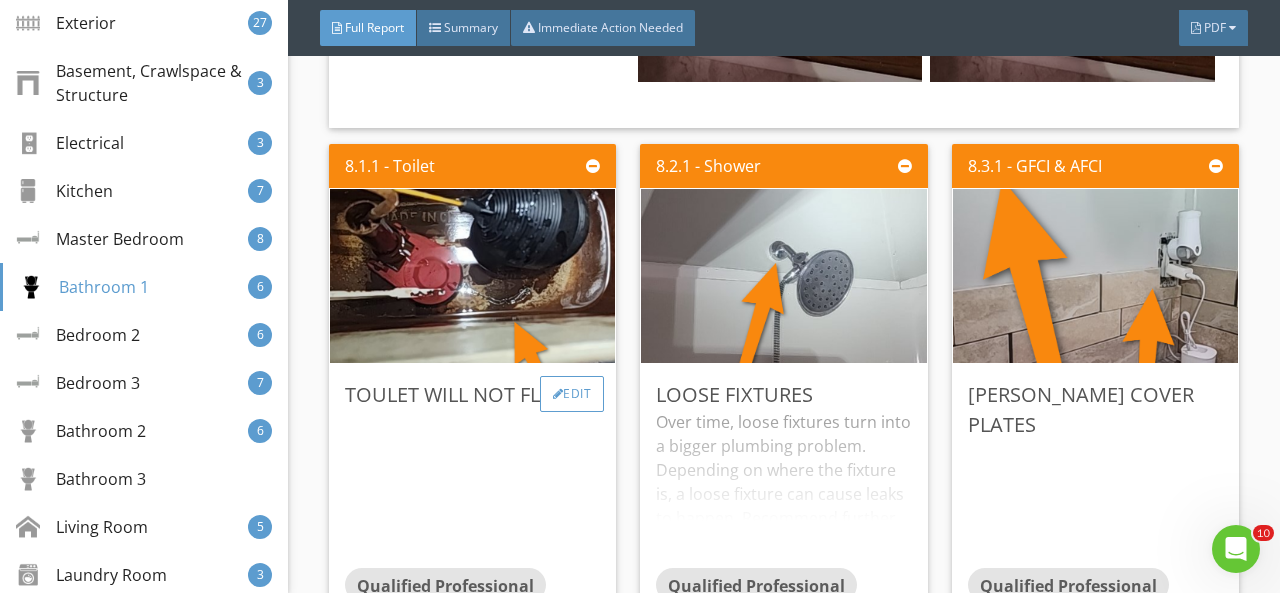 click on "Edit" at bounding box center (572, 394) 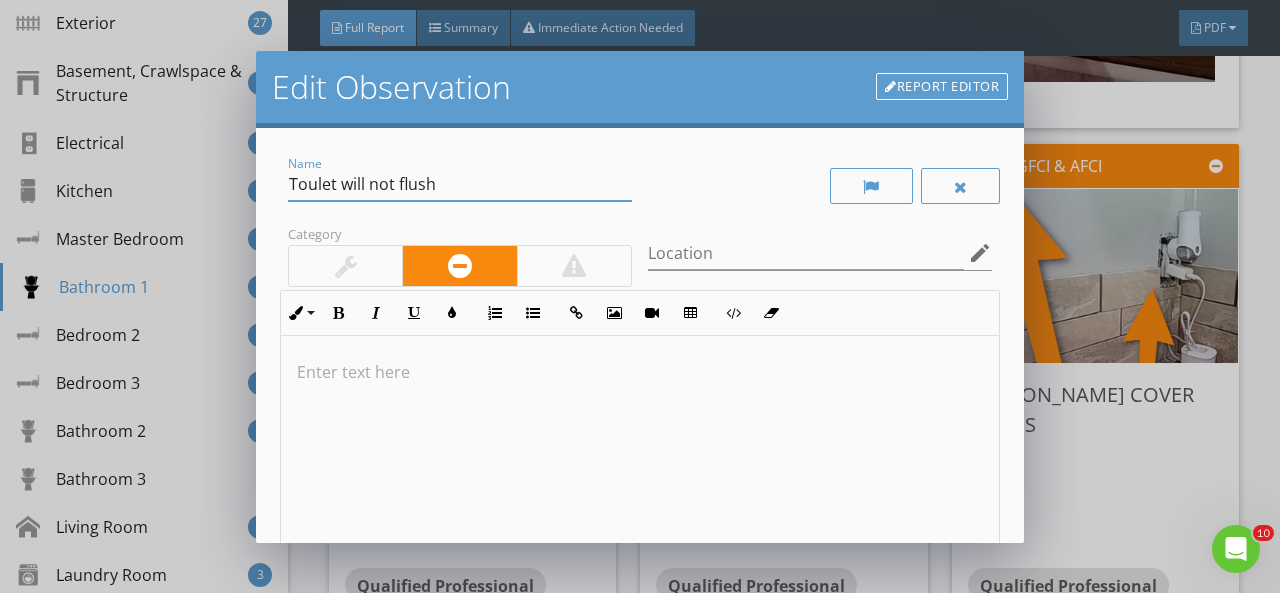 drag, startPoint x: 318, startPoint y: 181, endPoint x: 347, endPoint y: 201, distance: 35.22783 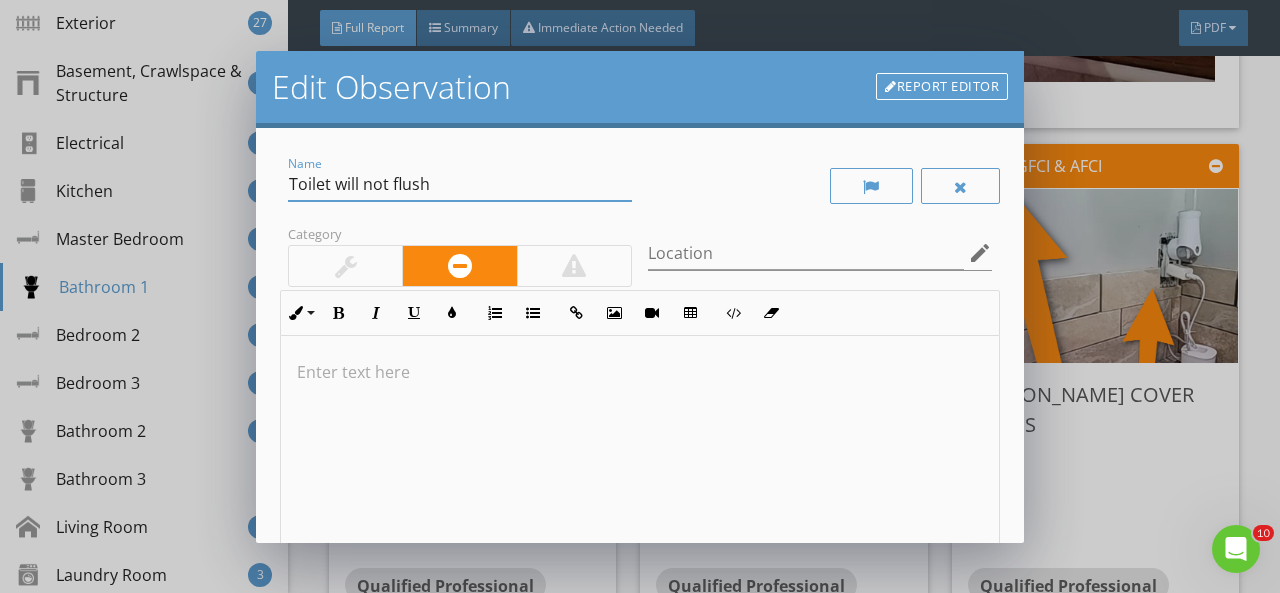 type on "Toilet will not flush" 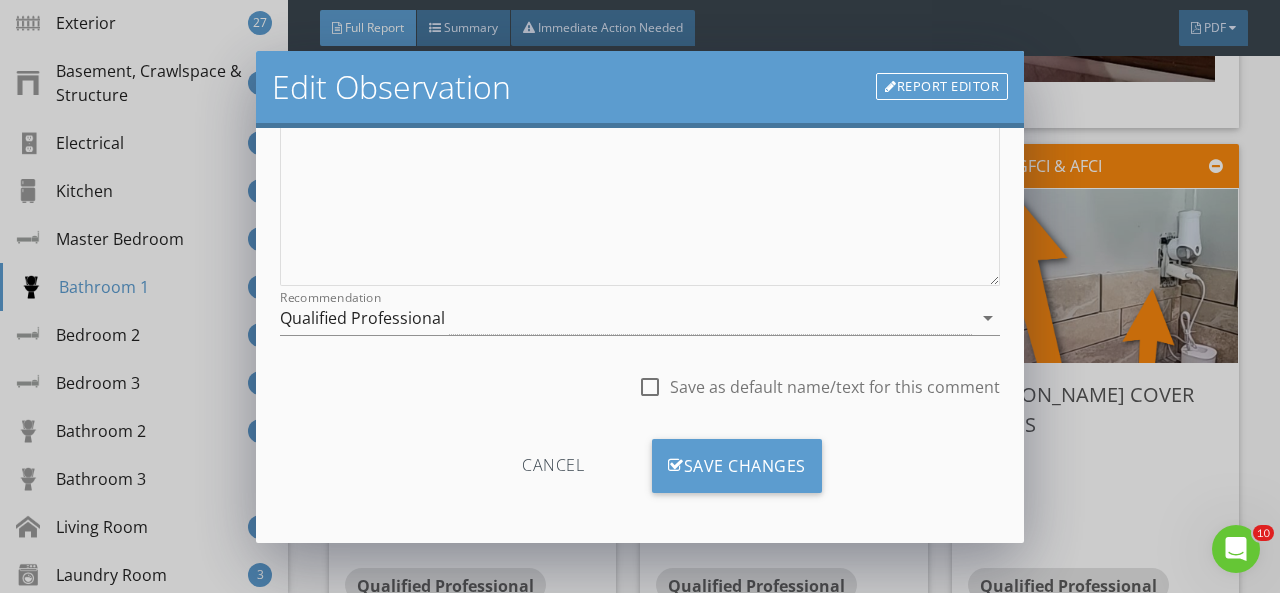 scroll, scrollTop: 370, scrollLeft: 0, axis: vertical 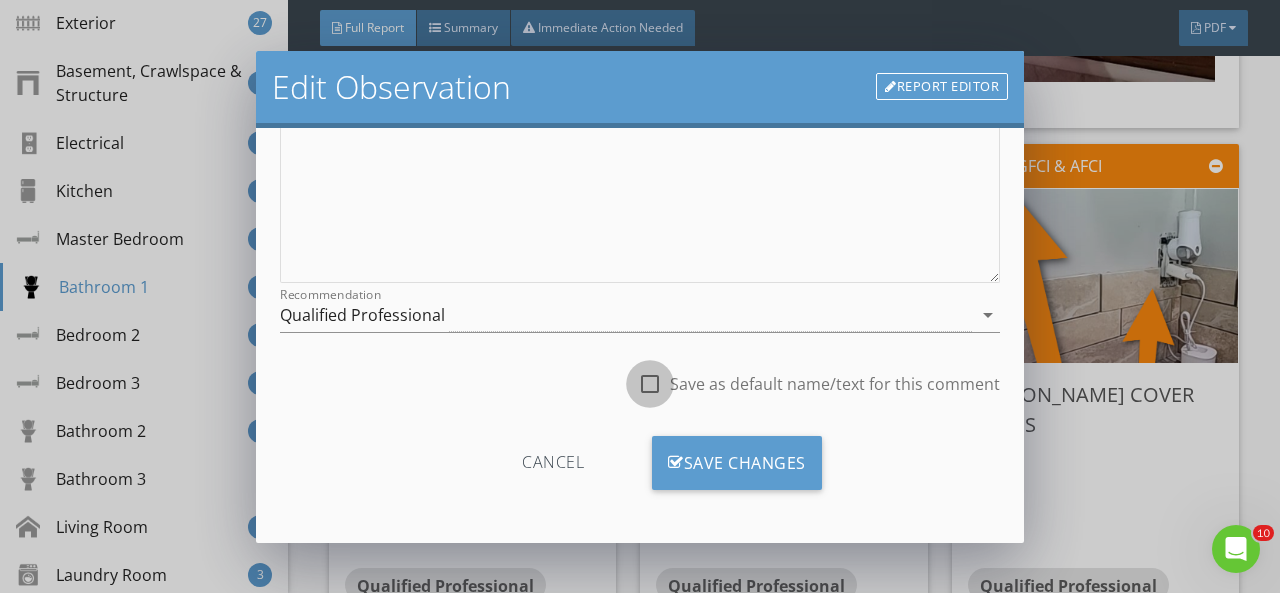 click at bounding box center (650, 384) 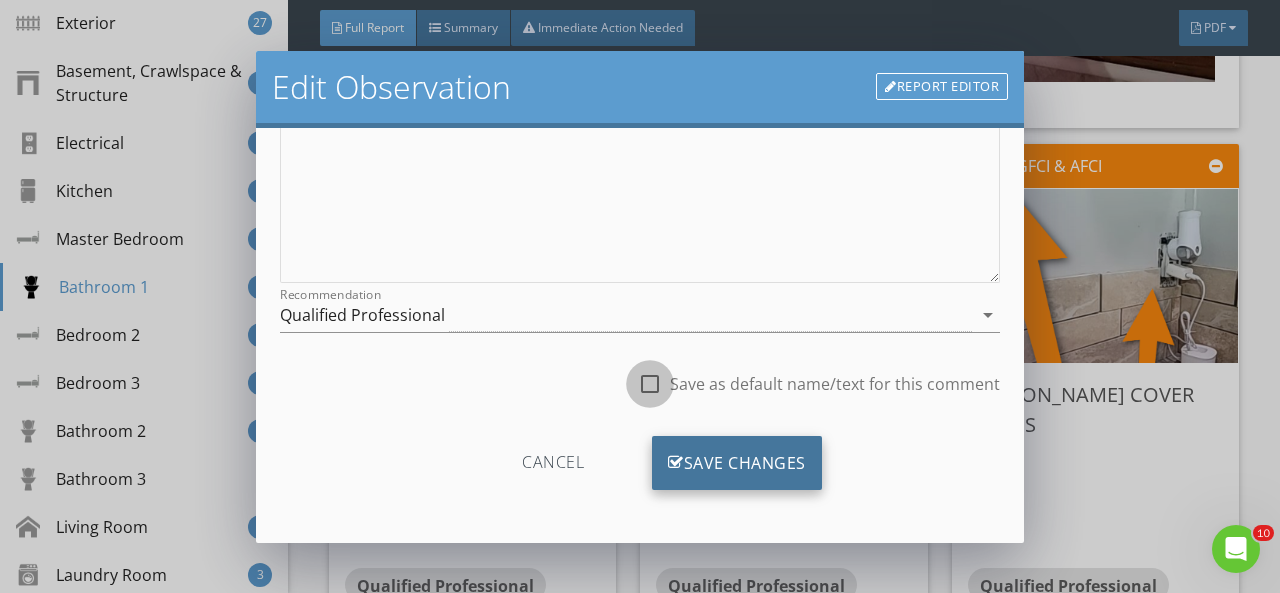 checkbox on "true" 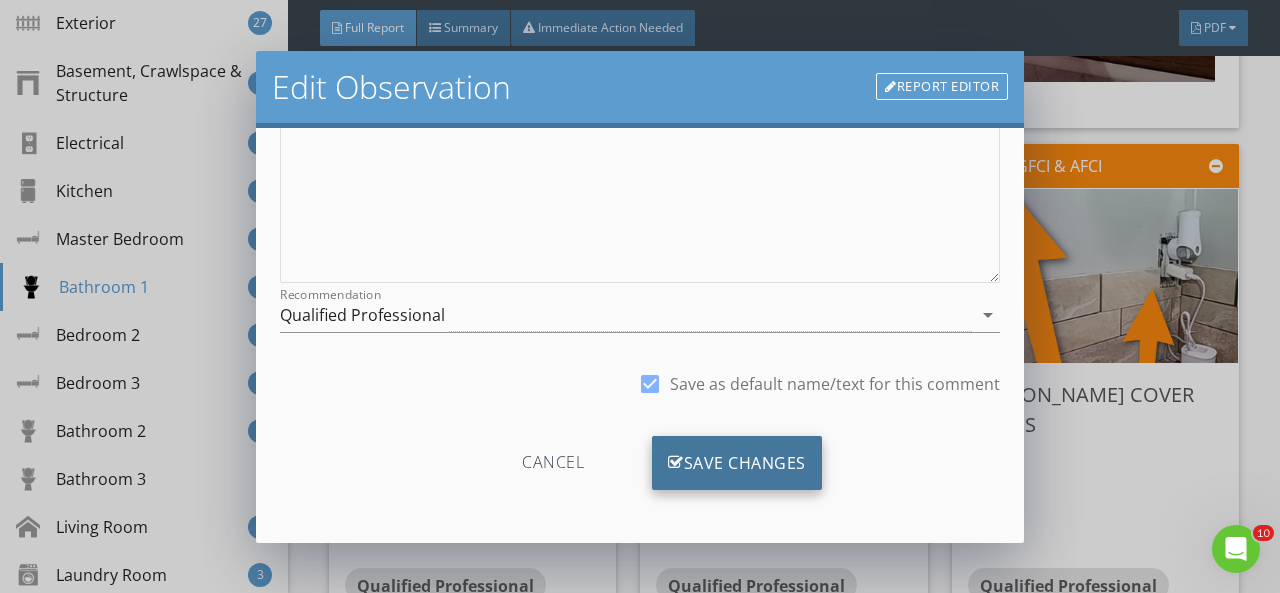 drag, startPoint x: 692, startPoint y: 453, endPoint x: 690, endPoint y: 464, distance: 11.18034 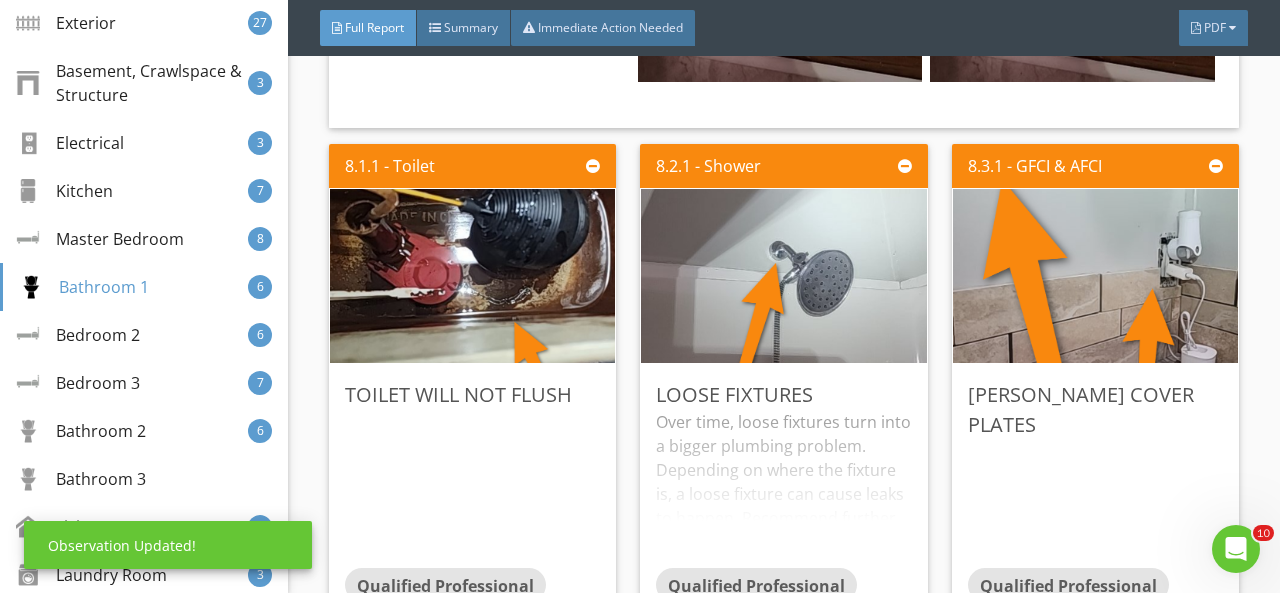 scroll, scrollTop: 134, scrollLeft: 0, axis: vertical 